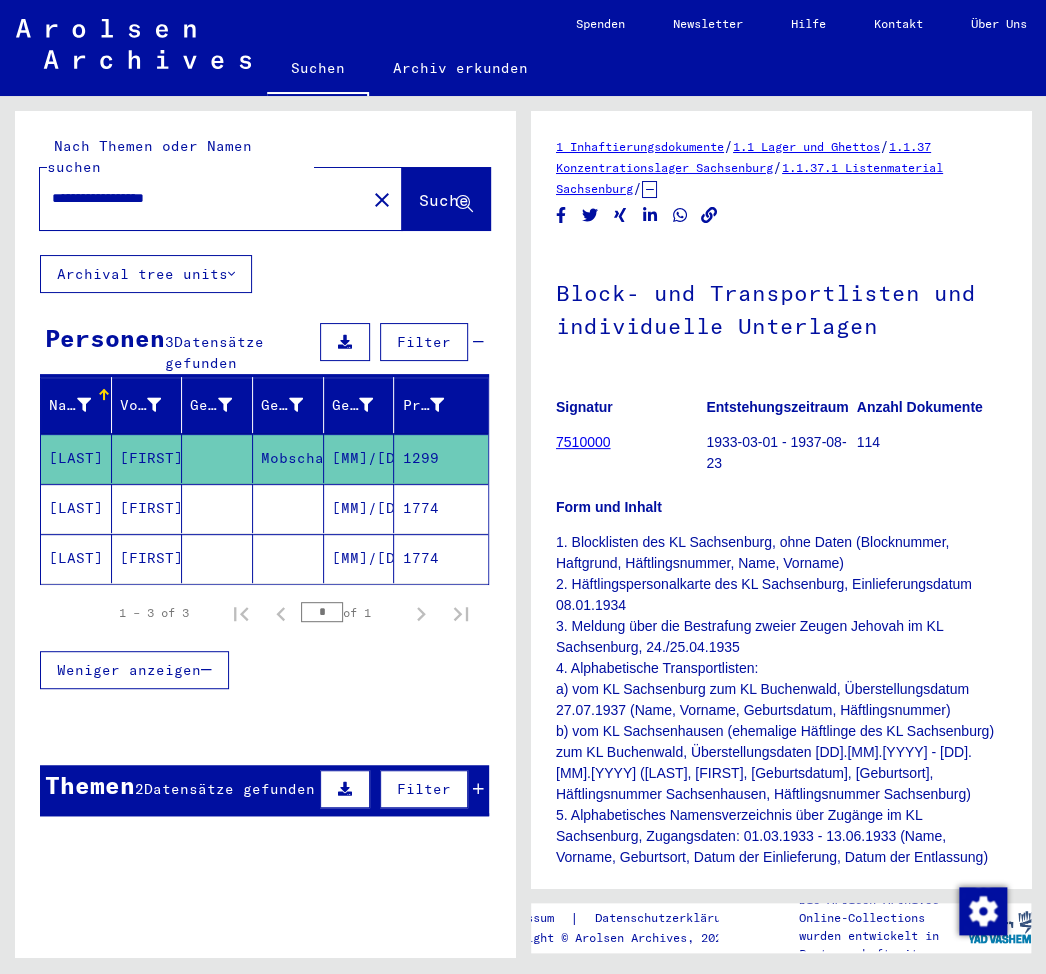 scroll, scrollTop: 0, scrollLeft: 0, axis: both 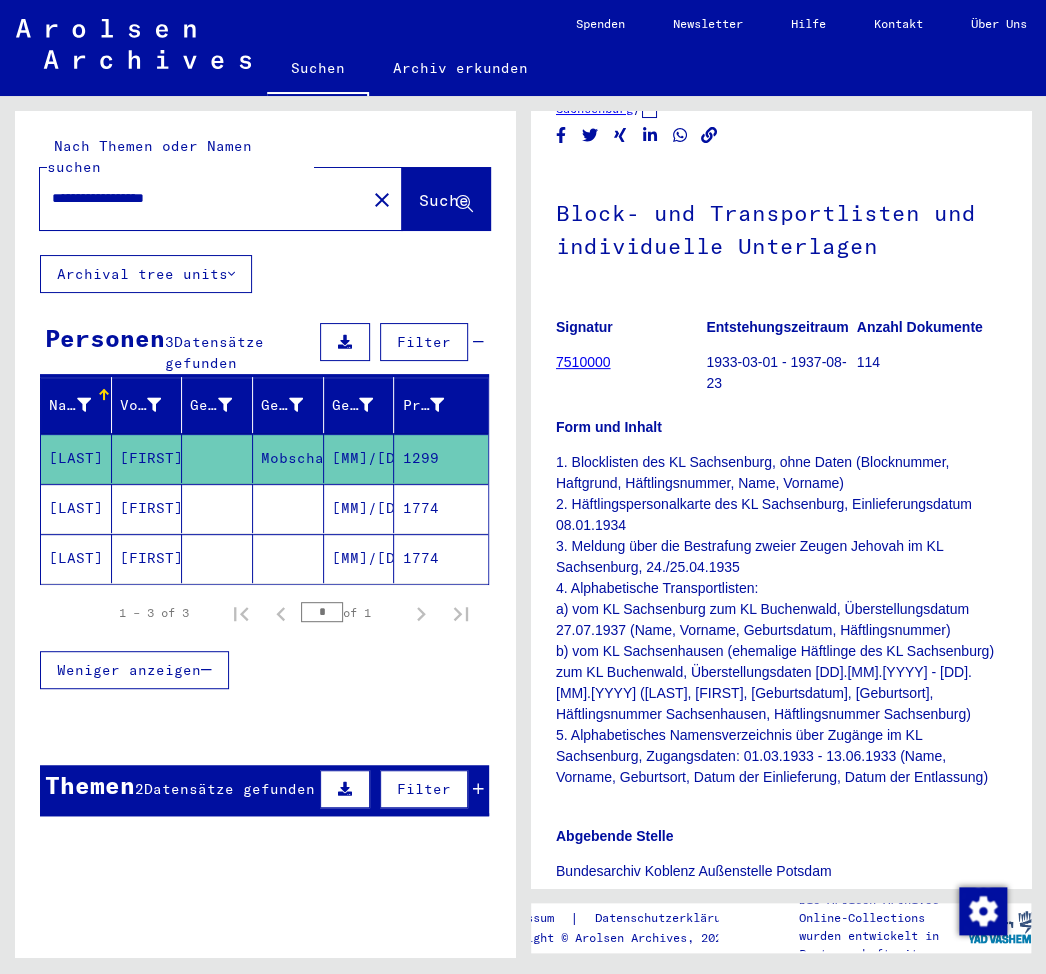click on "**********" at bounding box center [523, 487] 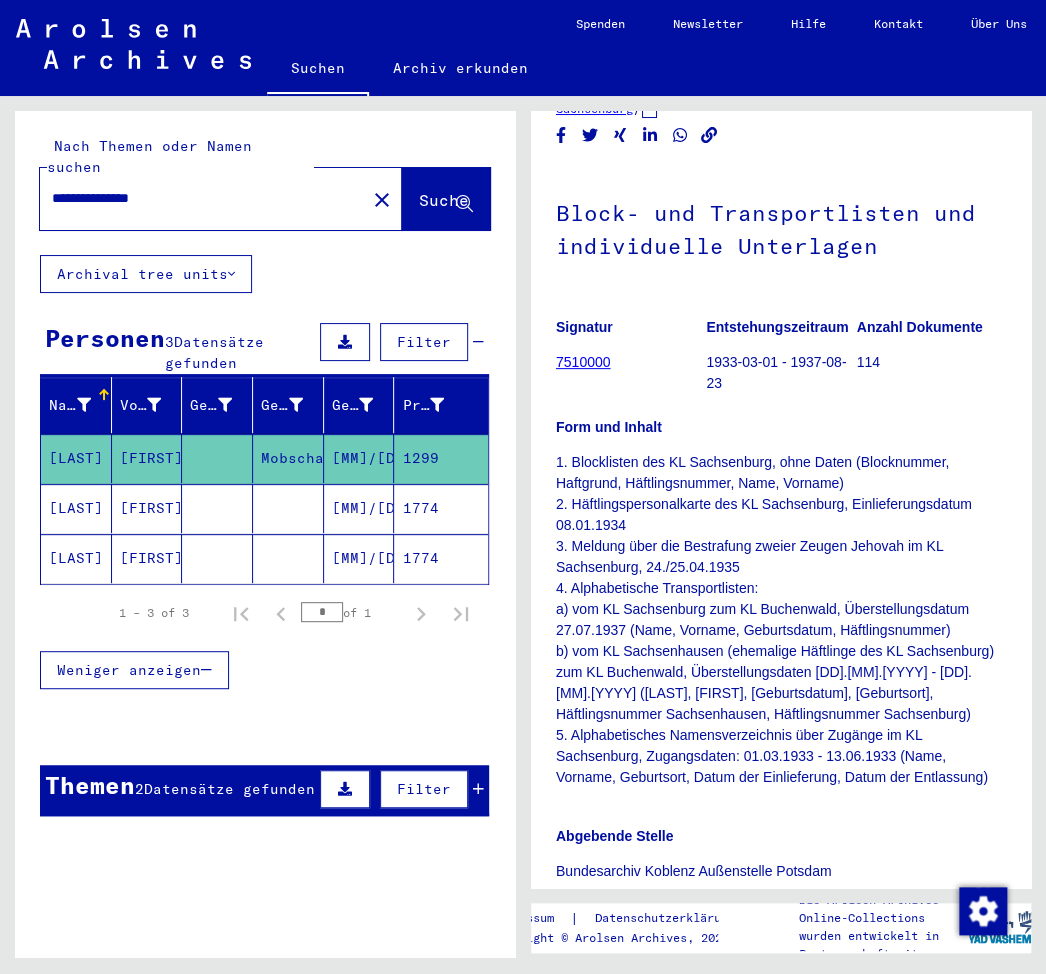 scroll, scrollTop: 0, scrollLeft: 0, axis: both 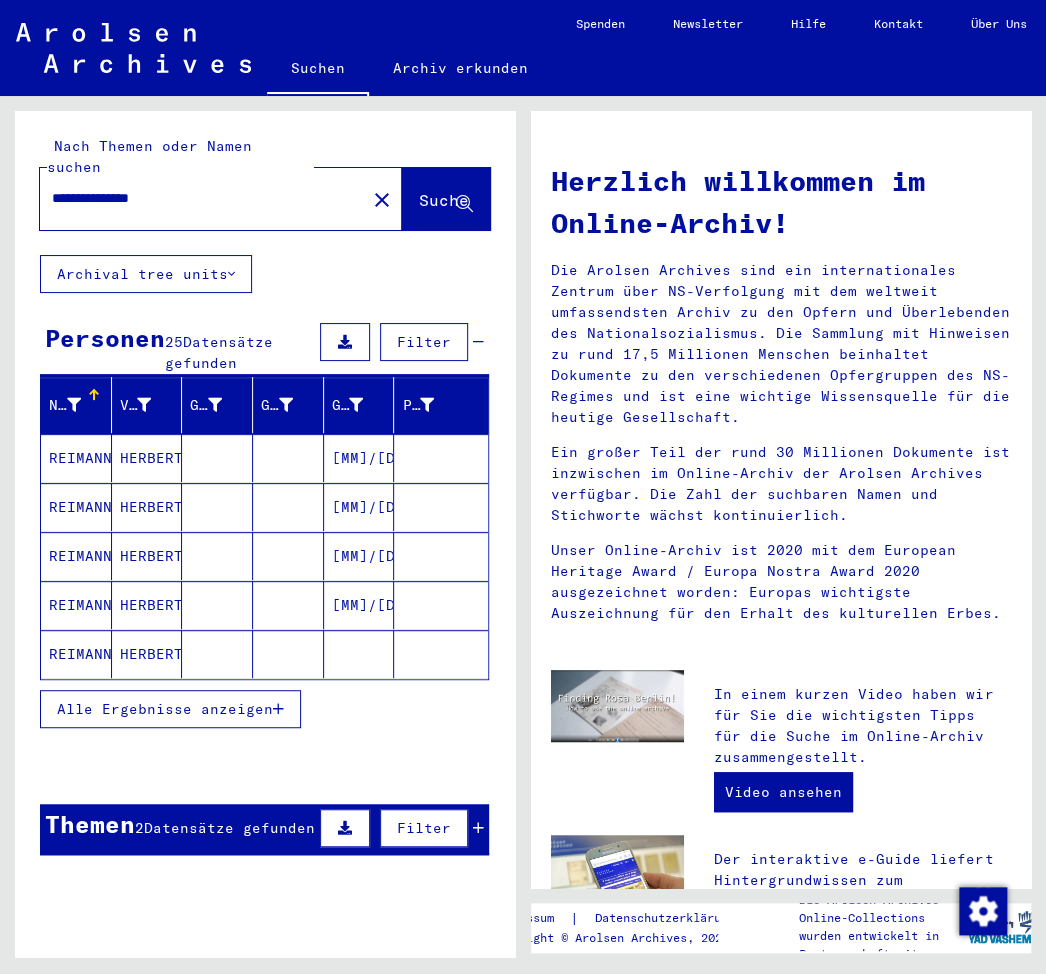 click on "Herzlich willkommen im Online-Archiv!
Die Arolsen Archives sind ein internationales Zentrum über NS-Verfolgung mit dem weltweit umfassendsten Archiv zu den Opfern und Überlebenden des Nationalsozialismus. Die Sammlung mit Hinweisen zu rund 17,5 Millionen Menschen beinhaltet Dokumente zu den verschiedenen Opfergruppen des NS-Regimes und ist eine wichtige Wissensquelle für die heutige Gesellschaft.
Ein großer Teil der rund 30 Millionen Dokumente ist inzwischen im Online-Archiv der Arolsen Archives verfügbar. Die Zahl der suchbaren Namen und Stichworte wächst kontinuierlich.
Unser Online-Archiv ist 2020 mit dem European Heritage Award / Europa Nostra Award 2020 ausgezeichnet worden: Europas wichtigste Auszeichnung für den Erhalt des kulturellen Erbes." at bounding box center (781, 389) 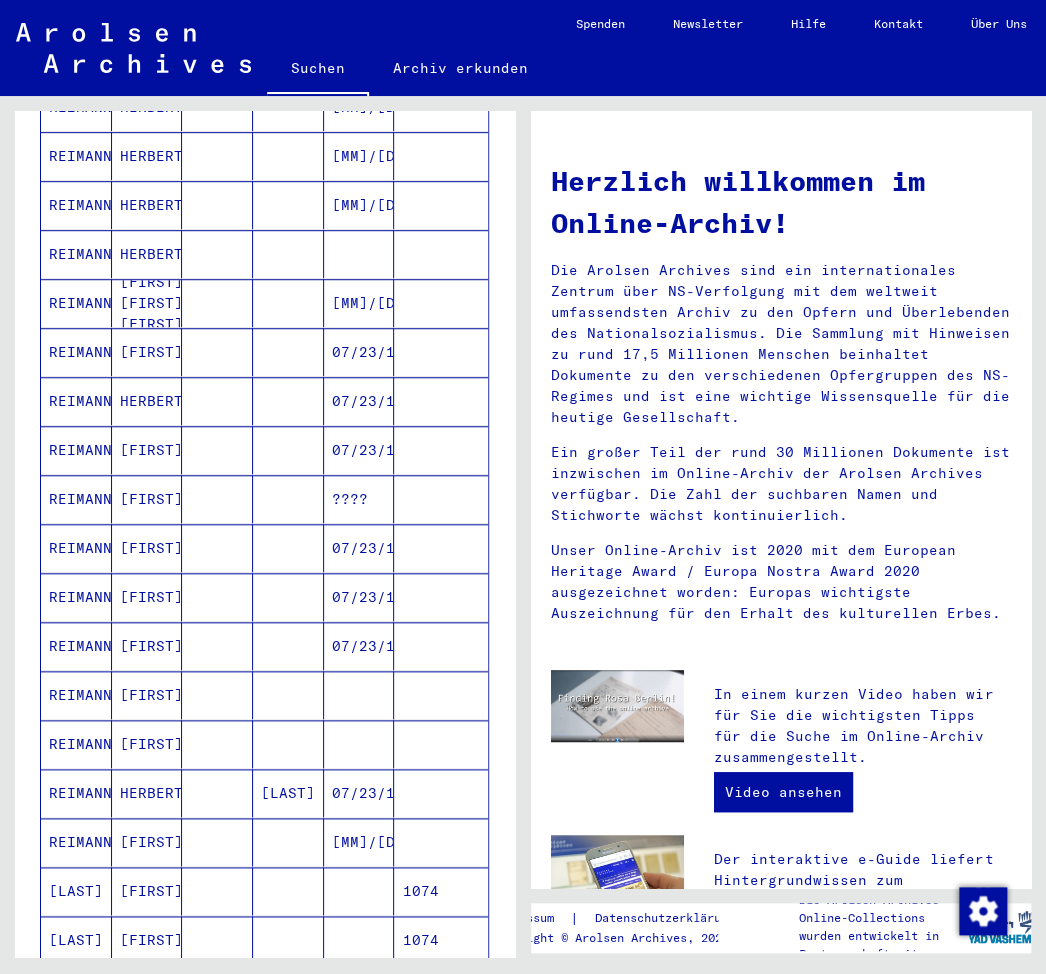 scroll, scrollTop: 720, scrollLeft: 0, axis: vertical 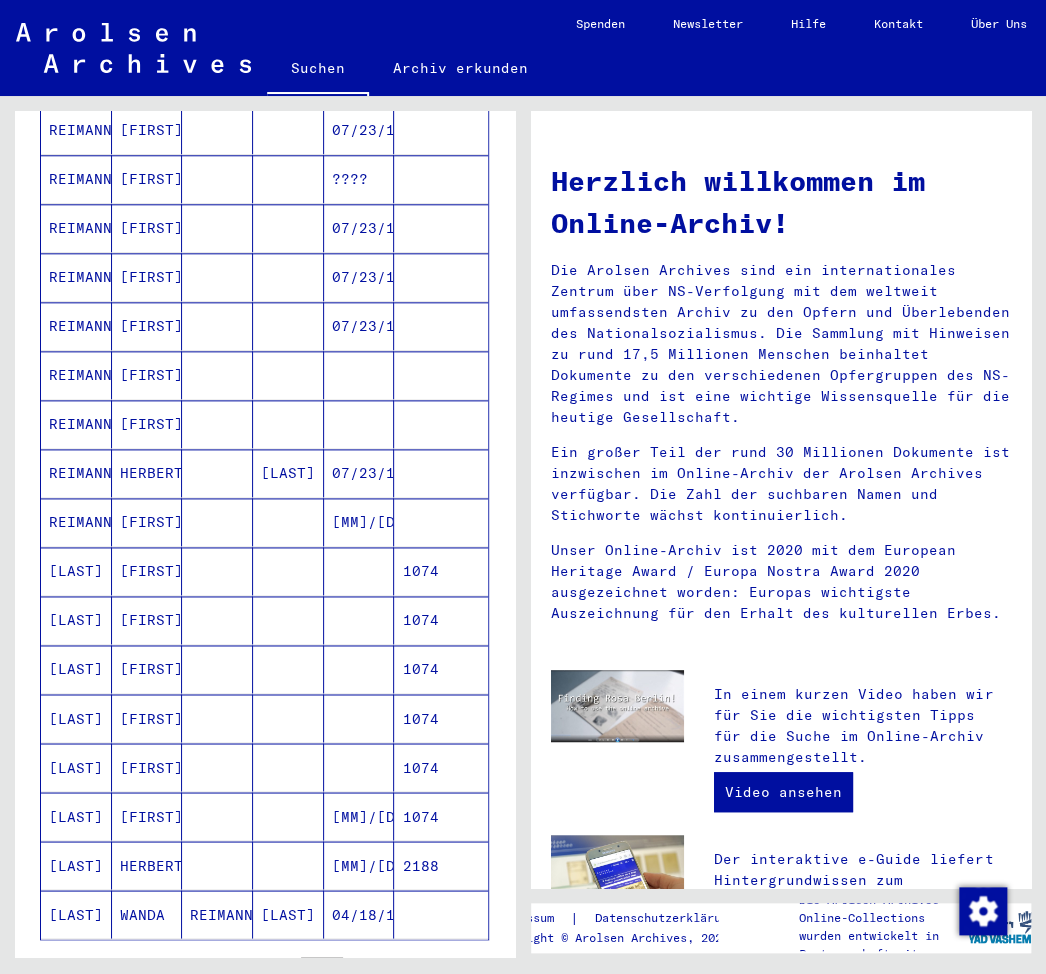 click on "2188" at bounding box center [441, 914] 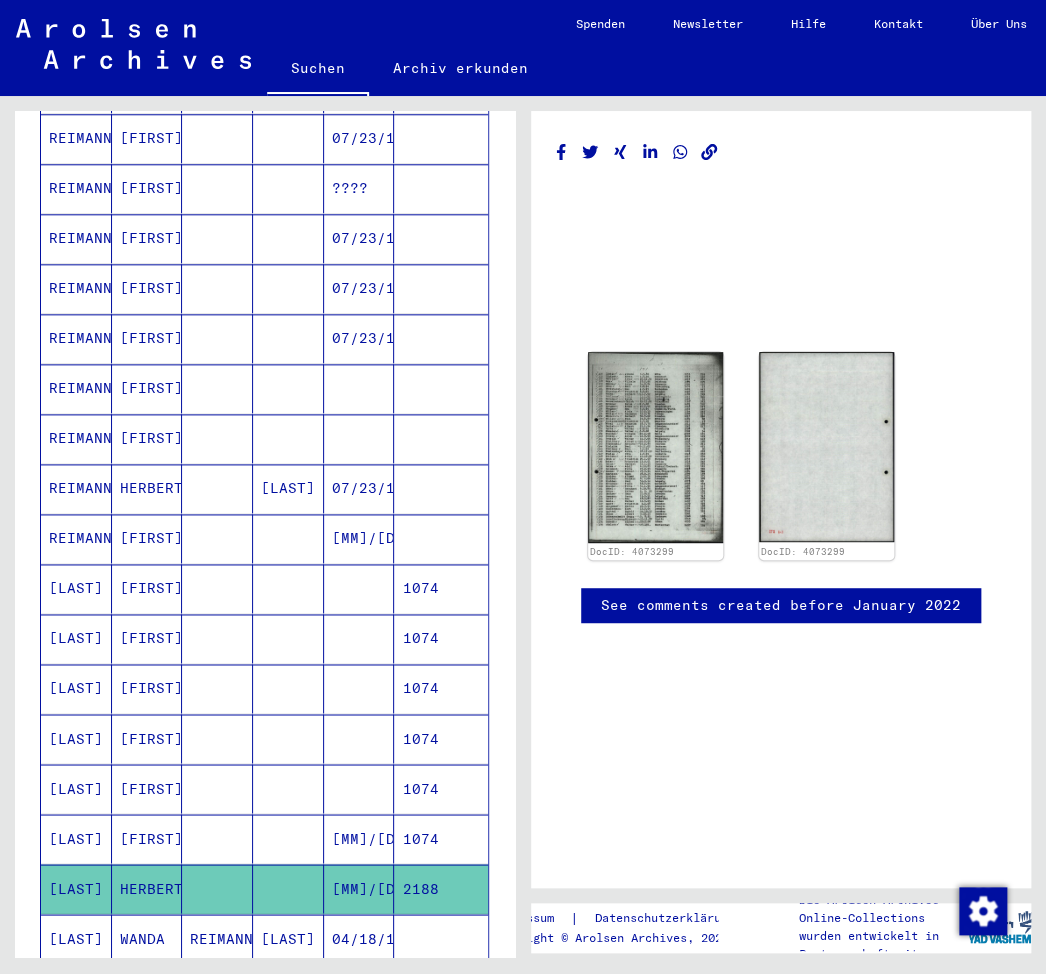 scroll, scrollTop: 726, scrollLeft: 0, axis: vertical 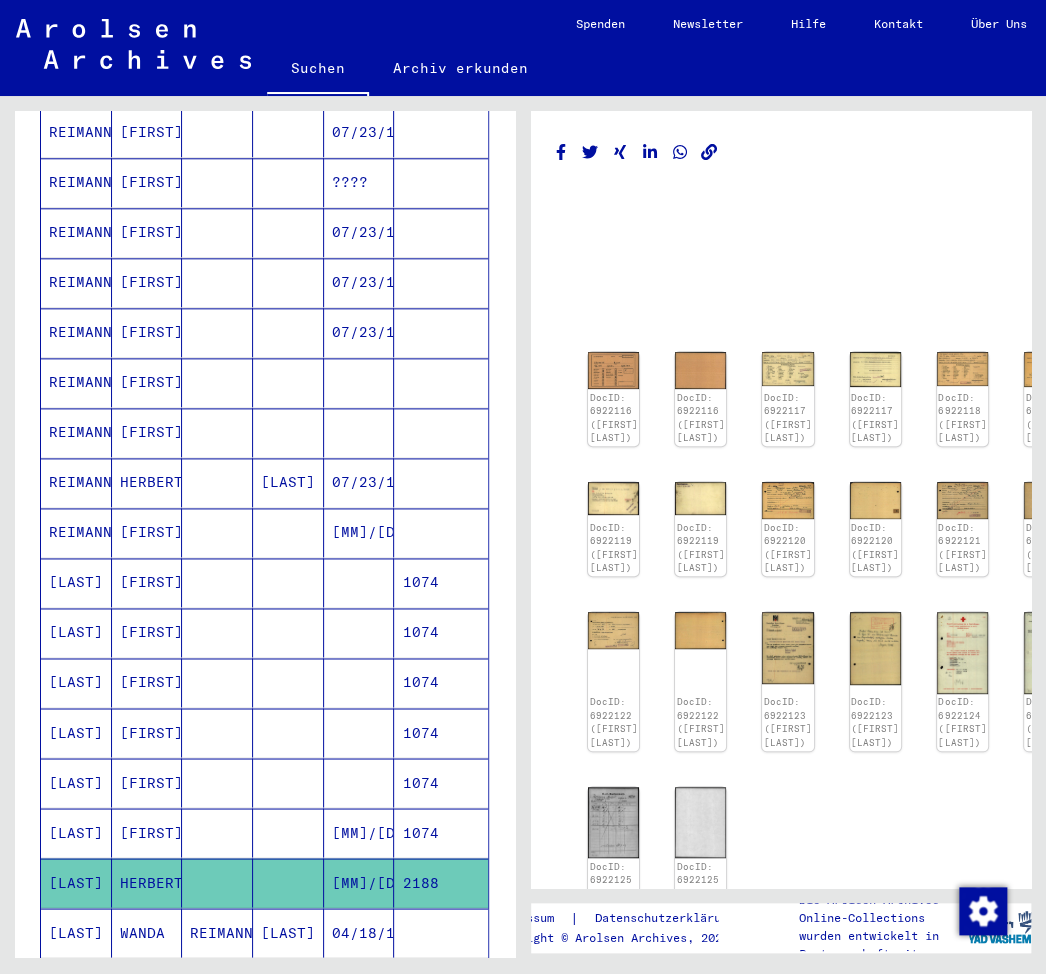 click 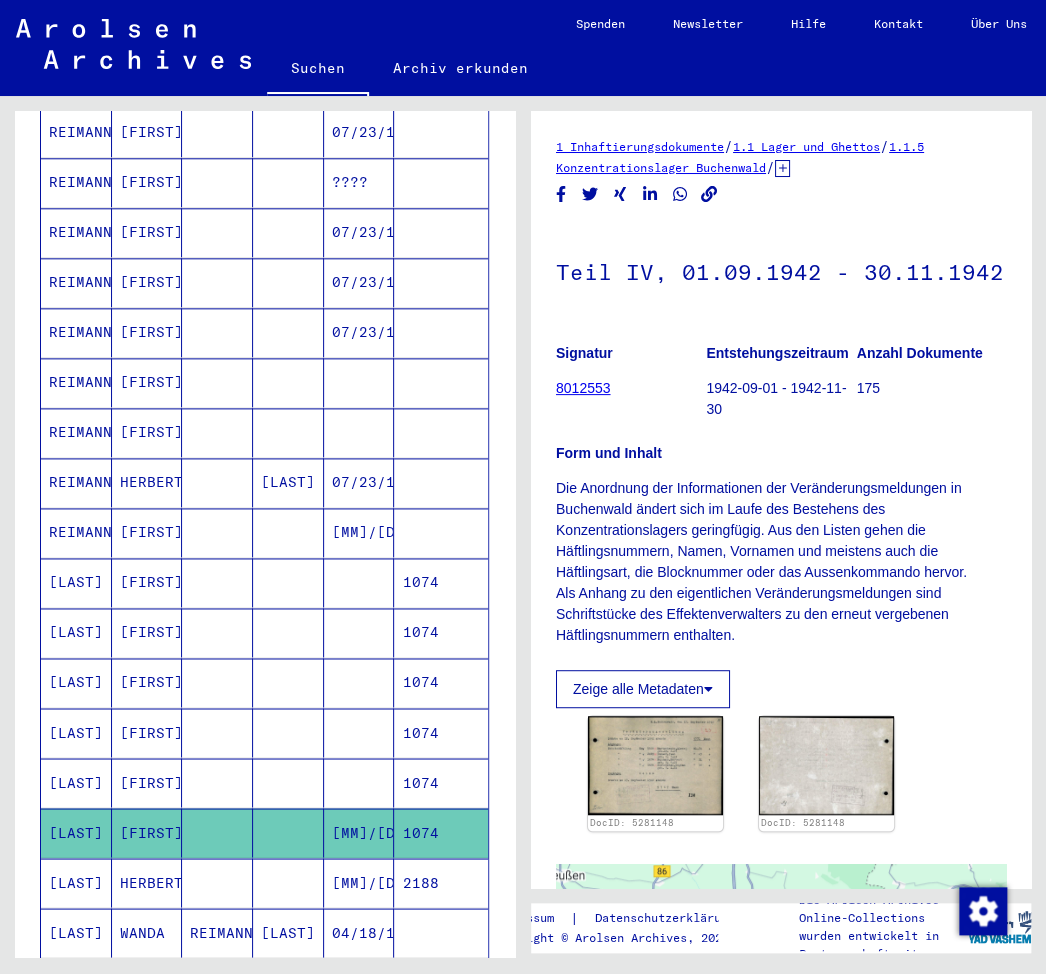 scroll, scrollTop: 0, scrollLeft: 0, axis: both 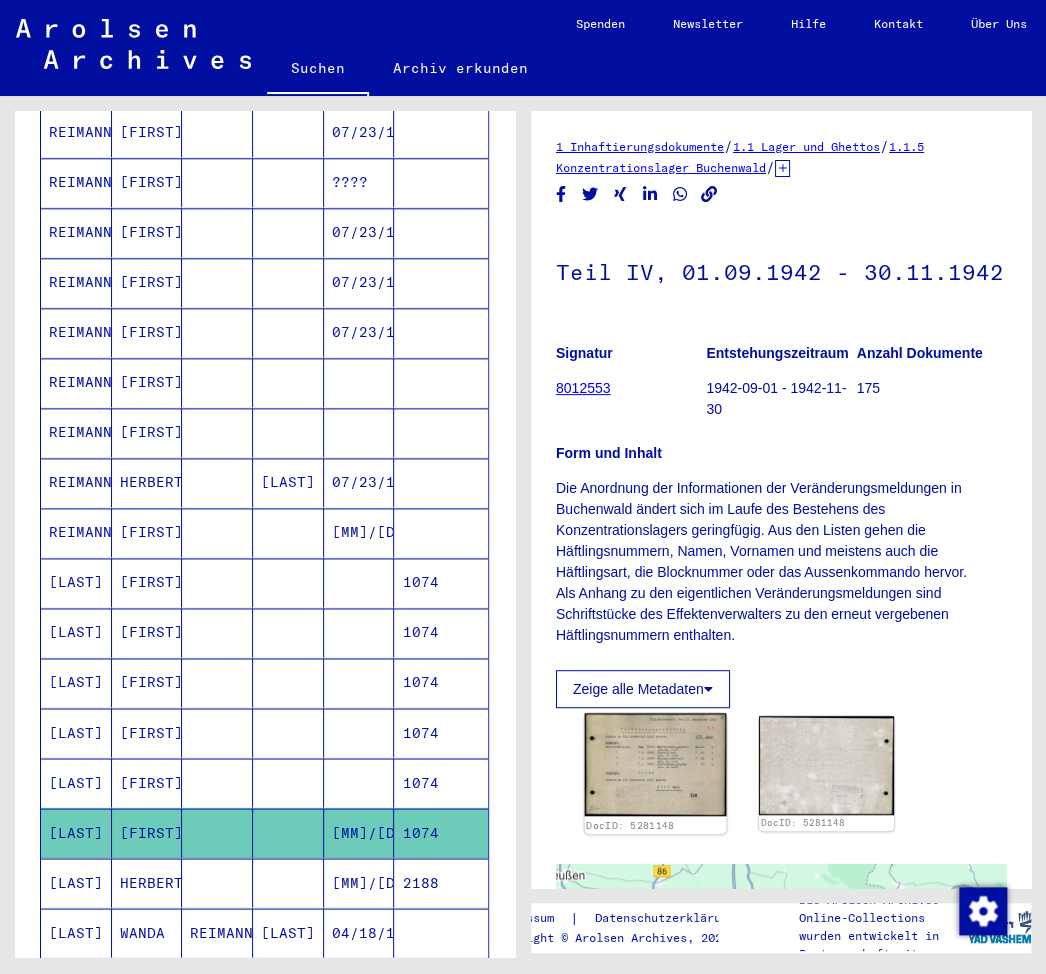 click 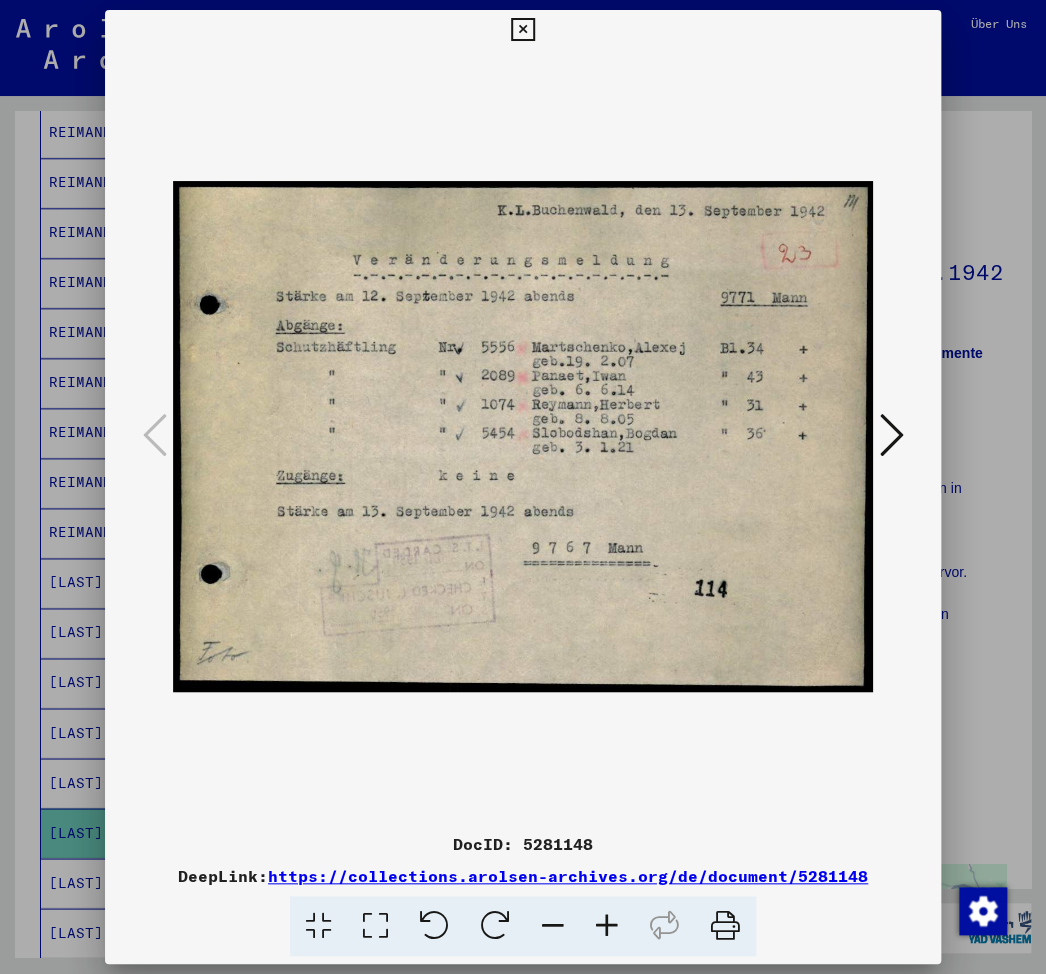 click at bounding box center (522, 30) 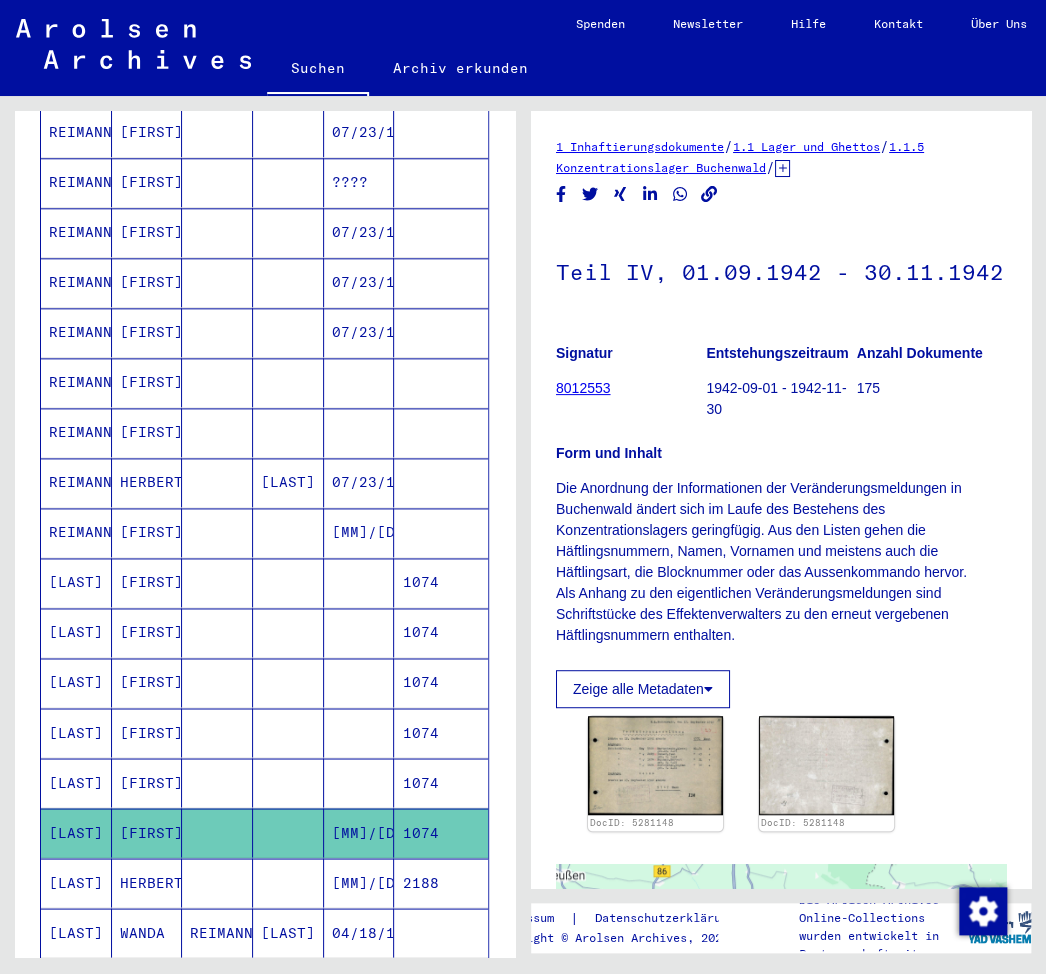 click on "1942-09-01 - 1942-11-30" 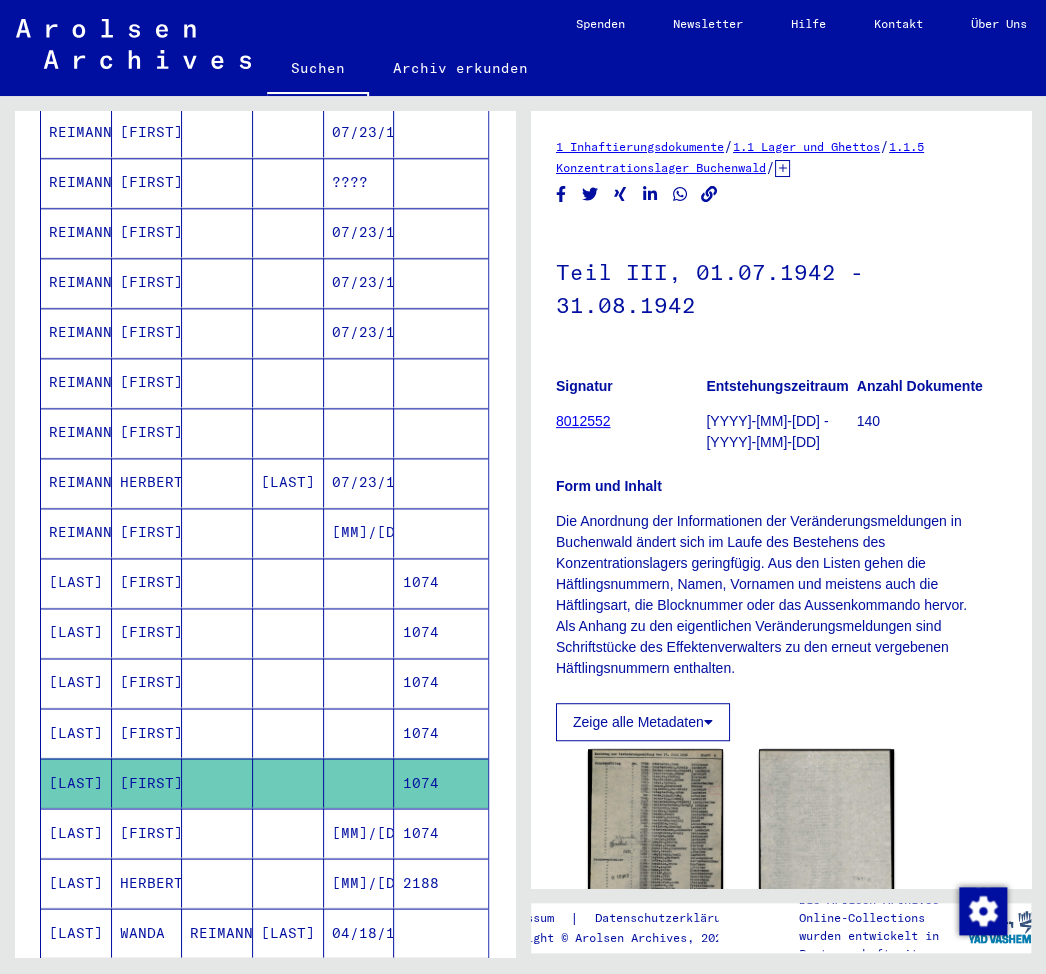 scroll, scrollTop: 0, scrollLeft: 0, axis: both 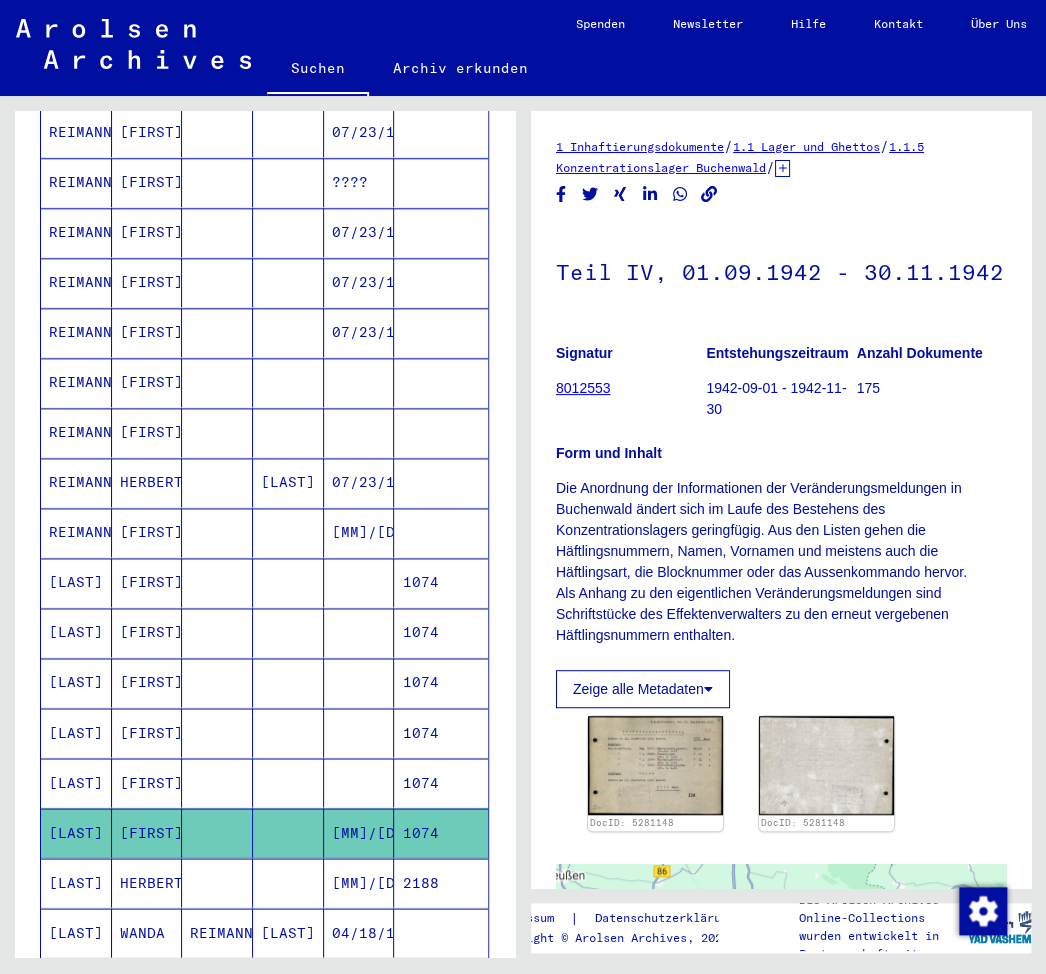 click on "2188" at bounding box center (441, 932) 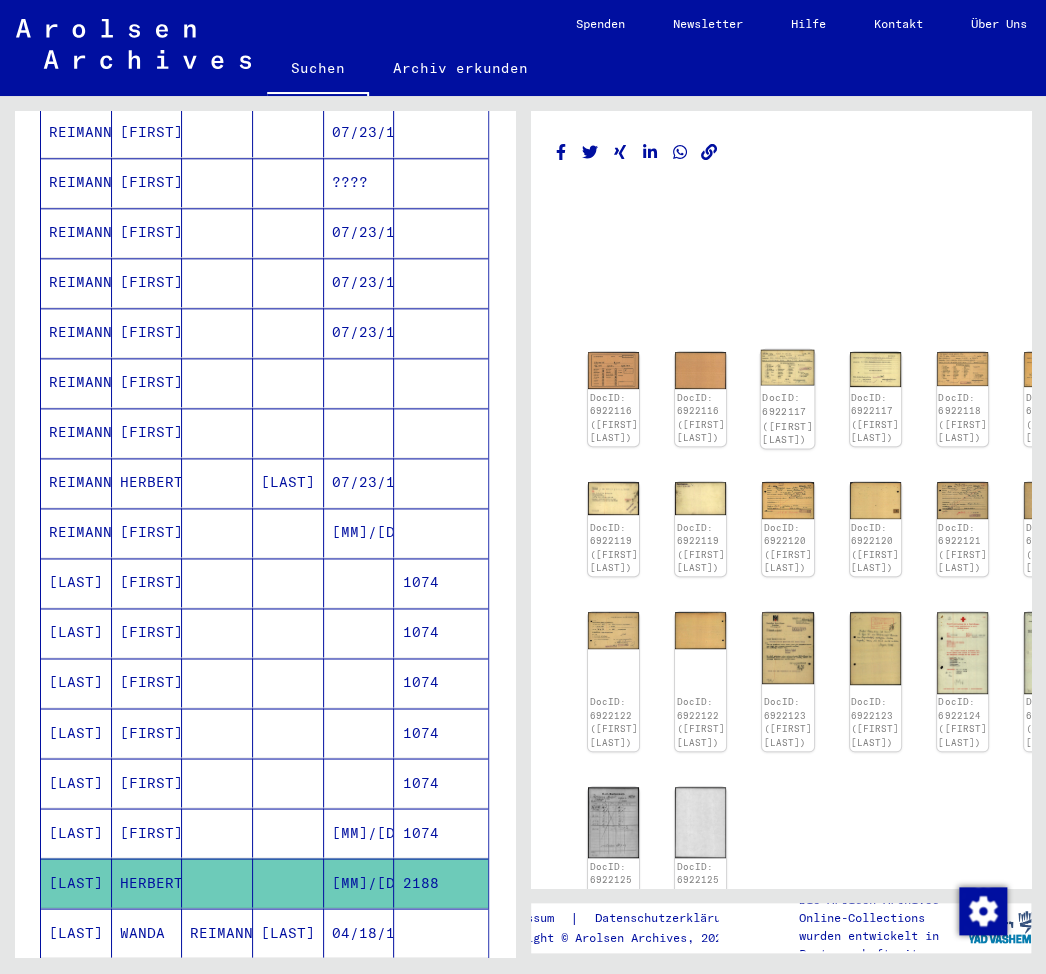 click 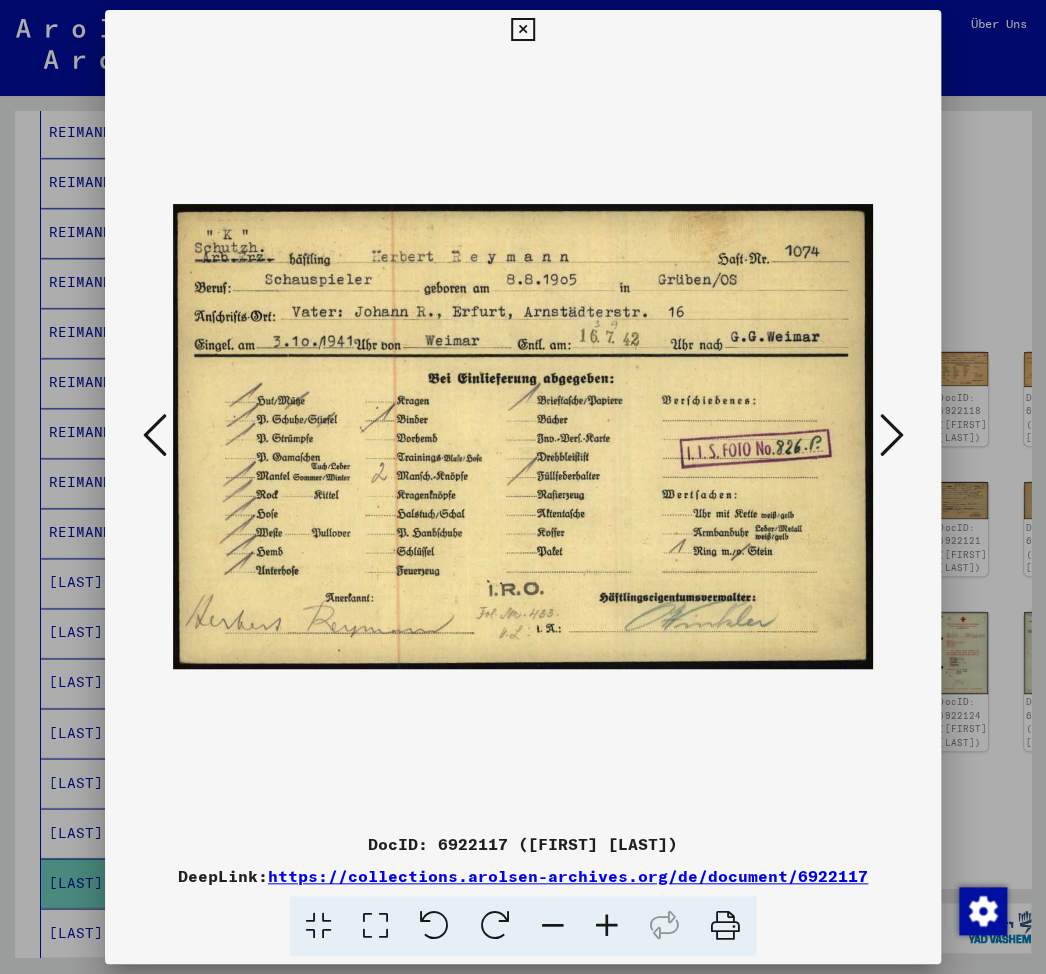 click at bounding box center [891, 436] 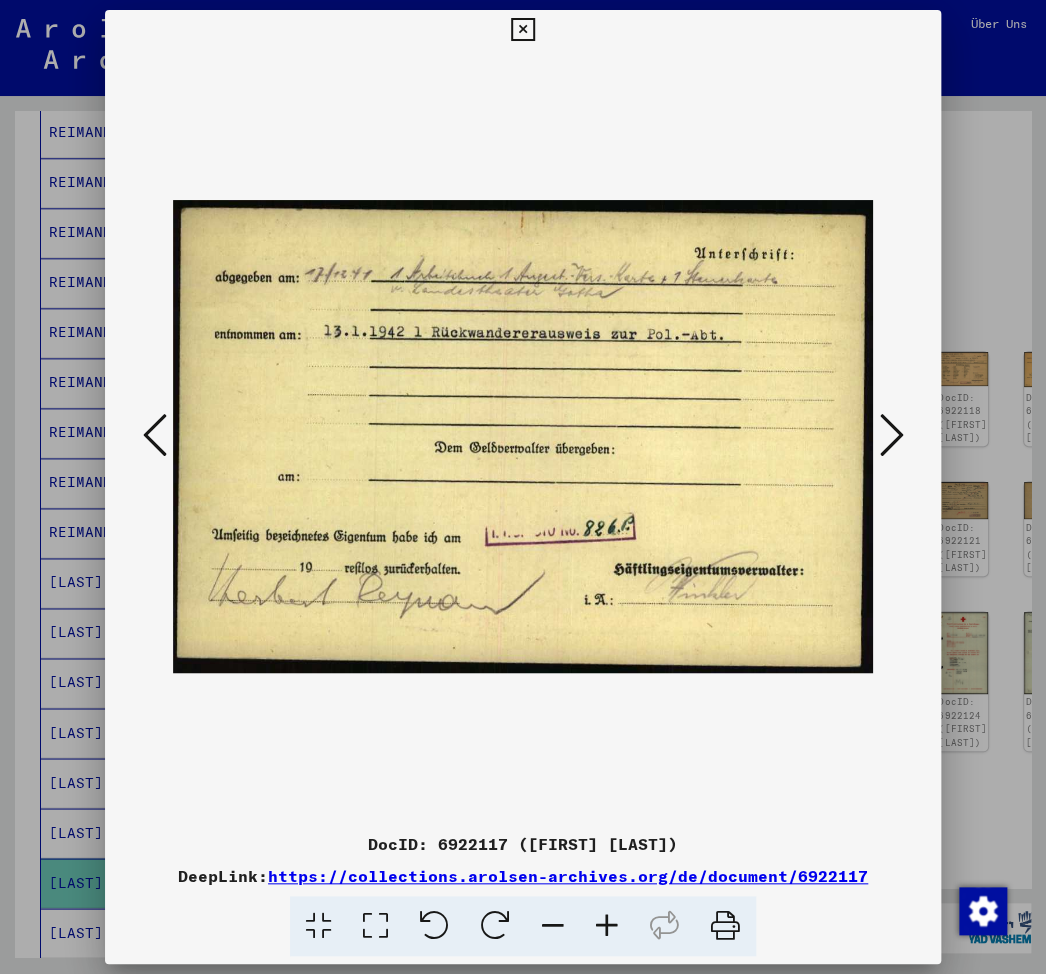 click at bounding box center [891, 436] 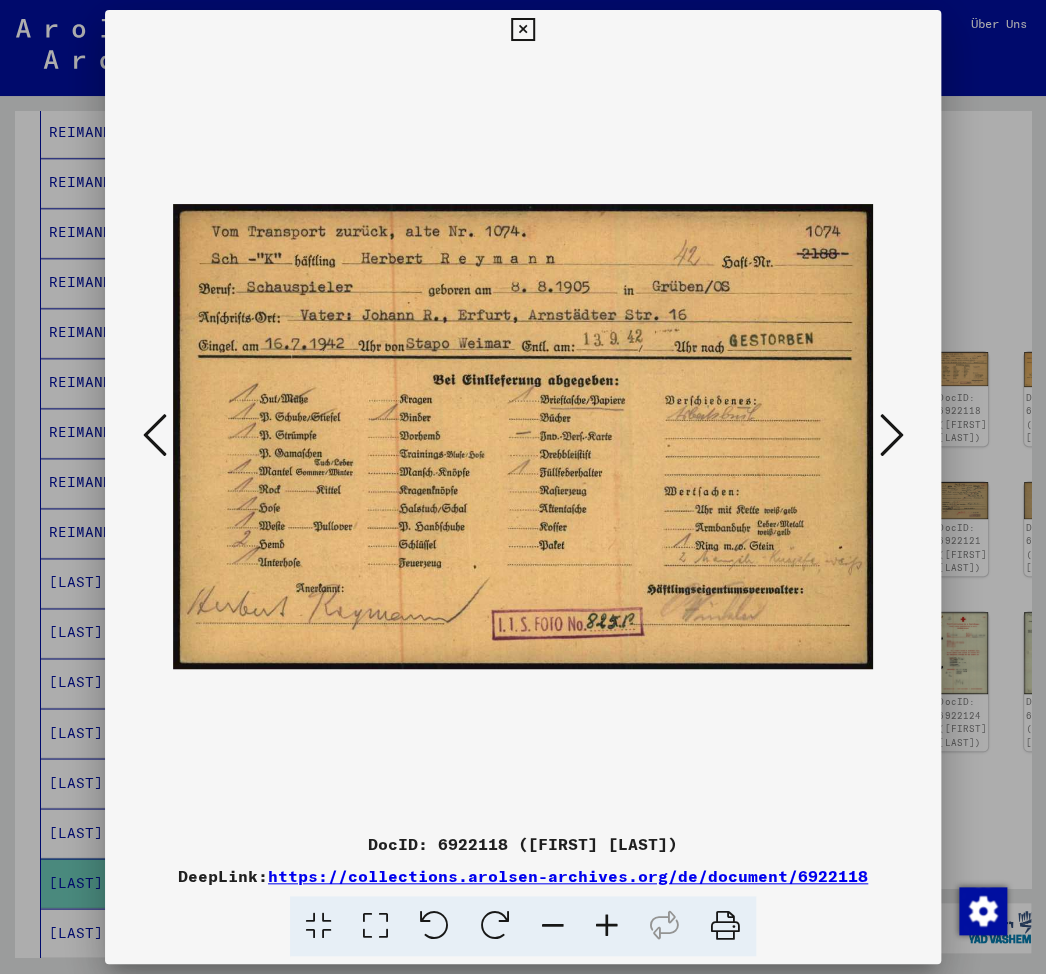 click at bounding box center (891, 436) 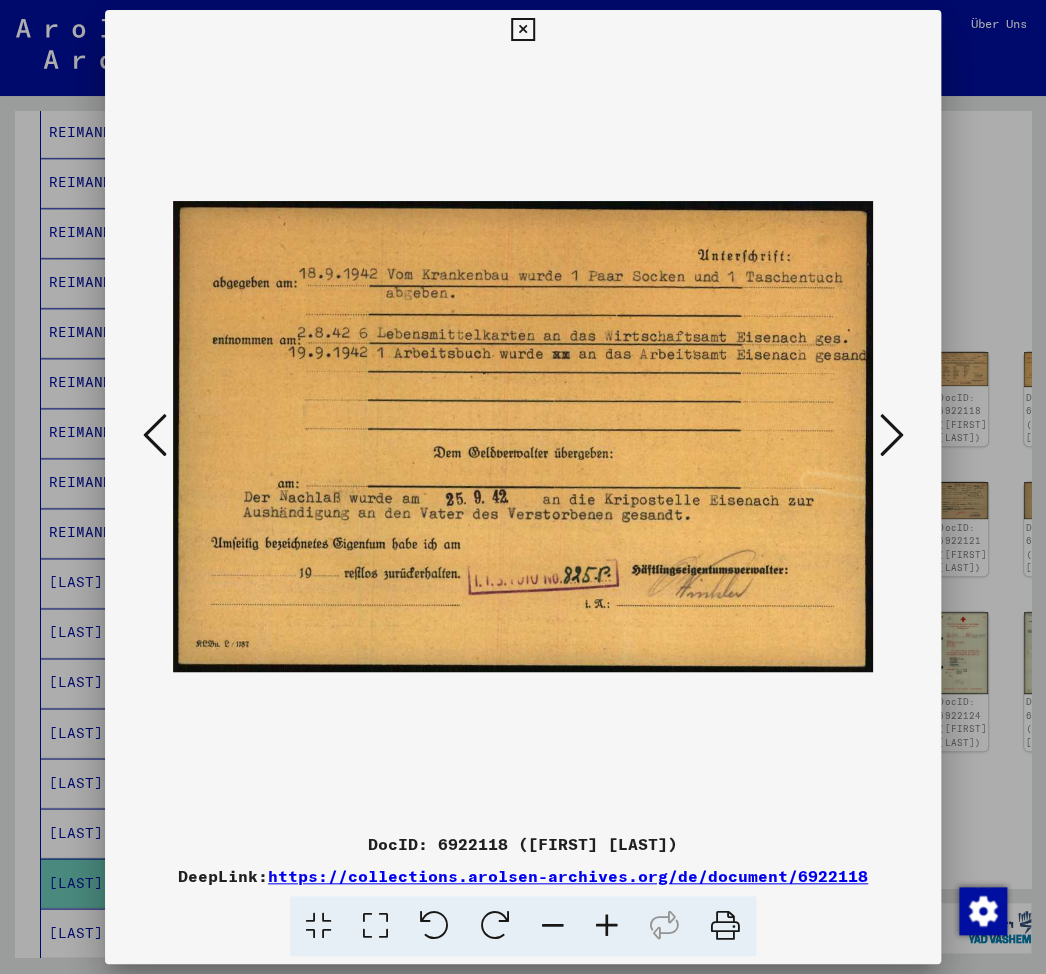 click at bounding box center [891, 436] 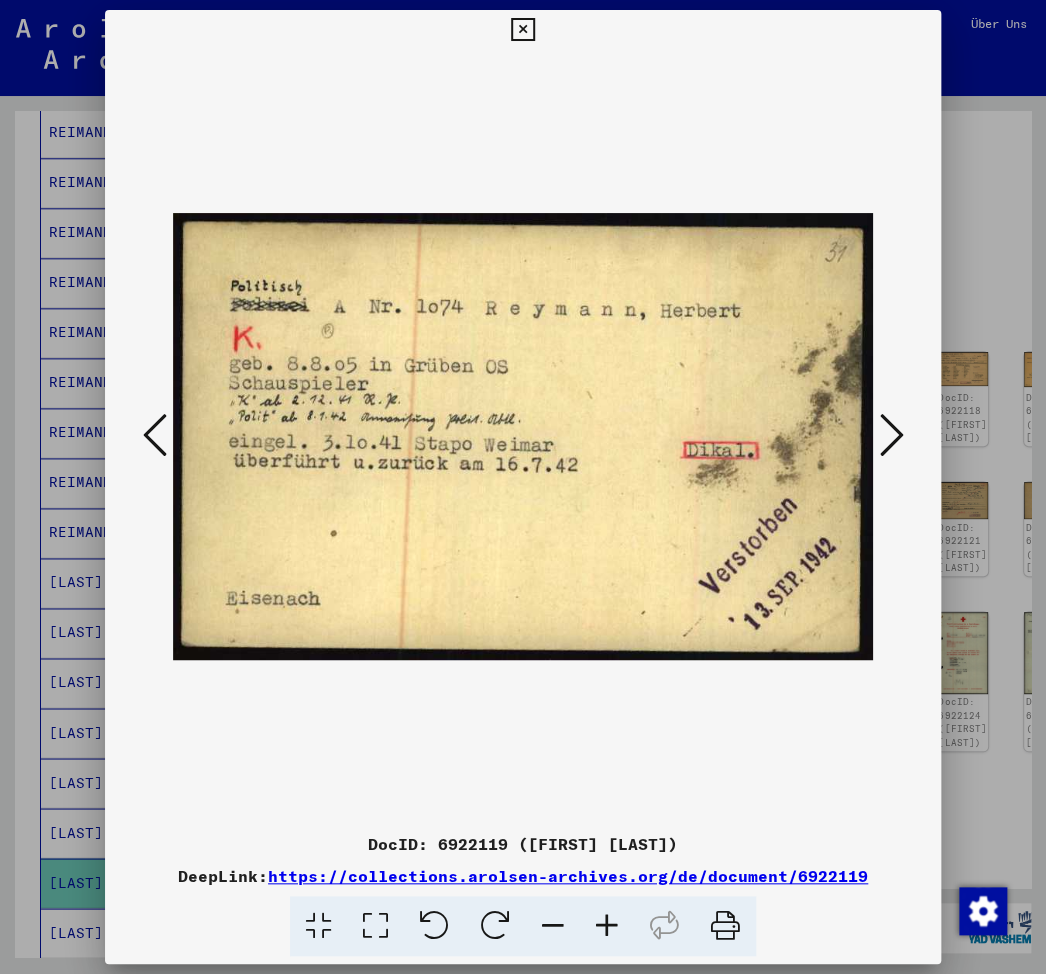 click at bounding box center [891, 435] 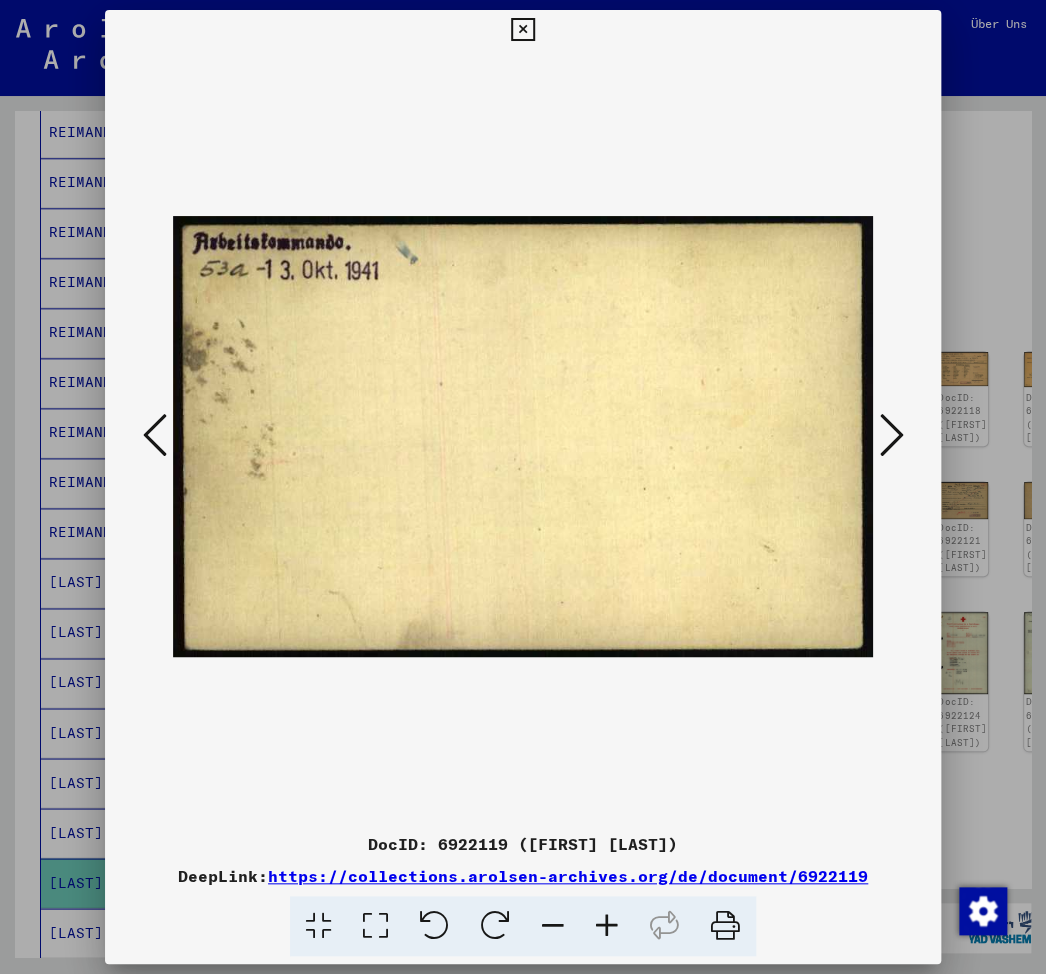 click at bounding box center [891, 435] 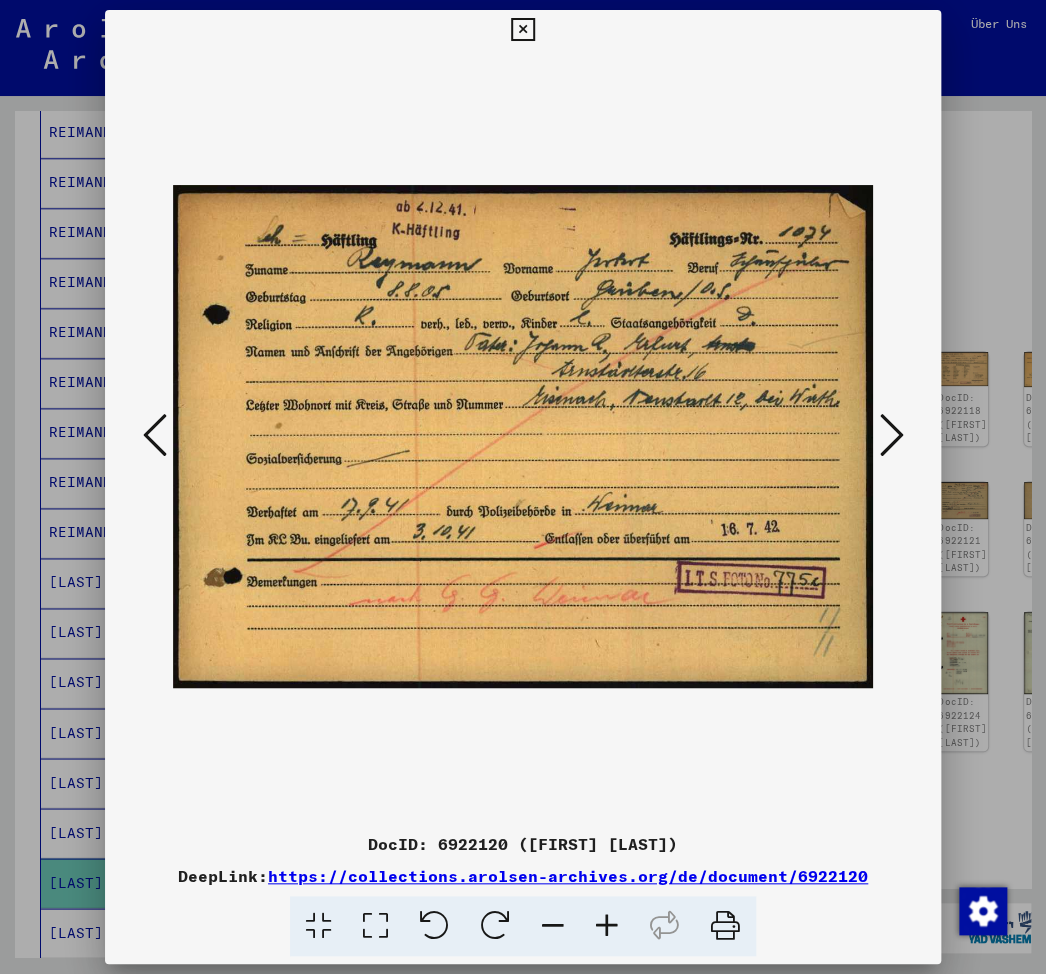 click at bounding box center [891, 435] 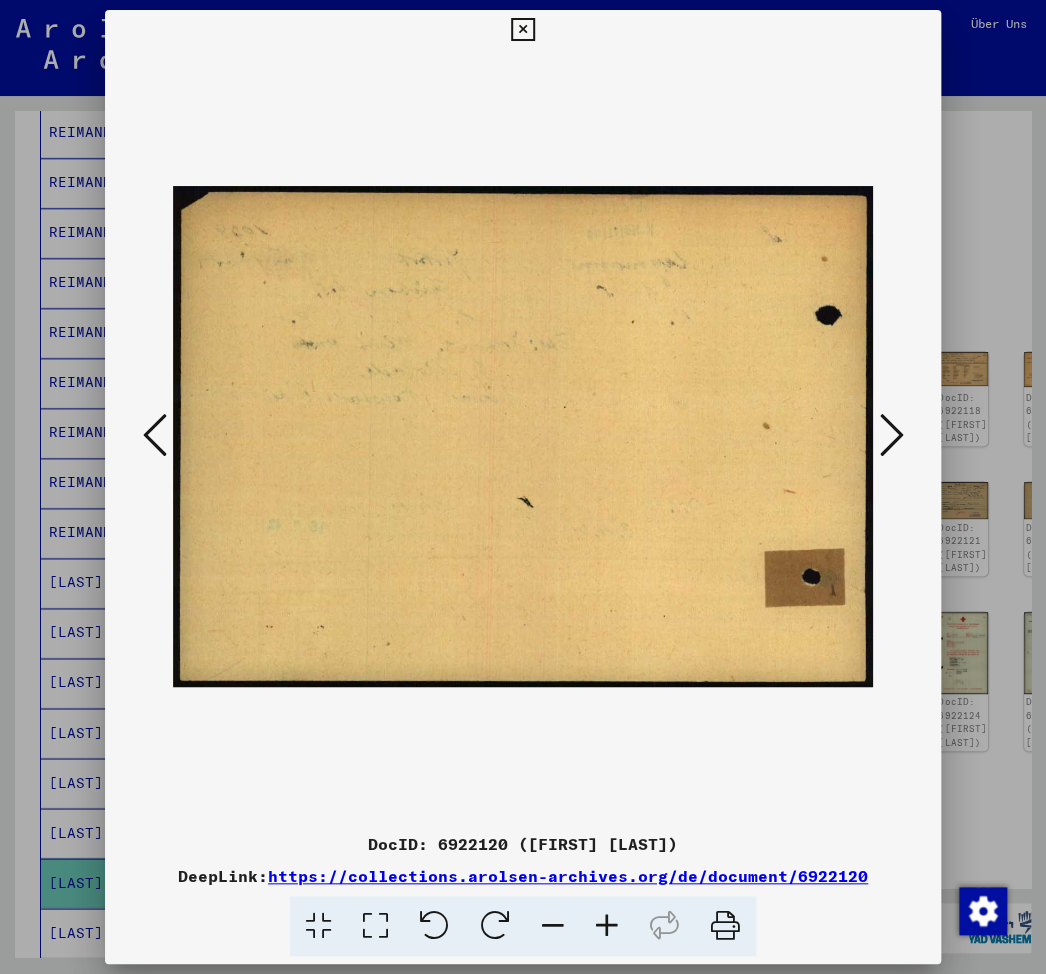 click at bounding box center (891, 435) 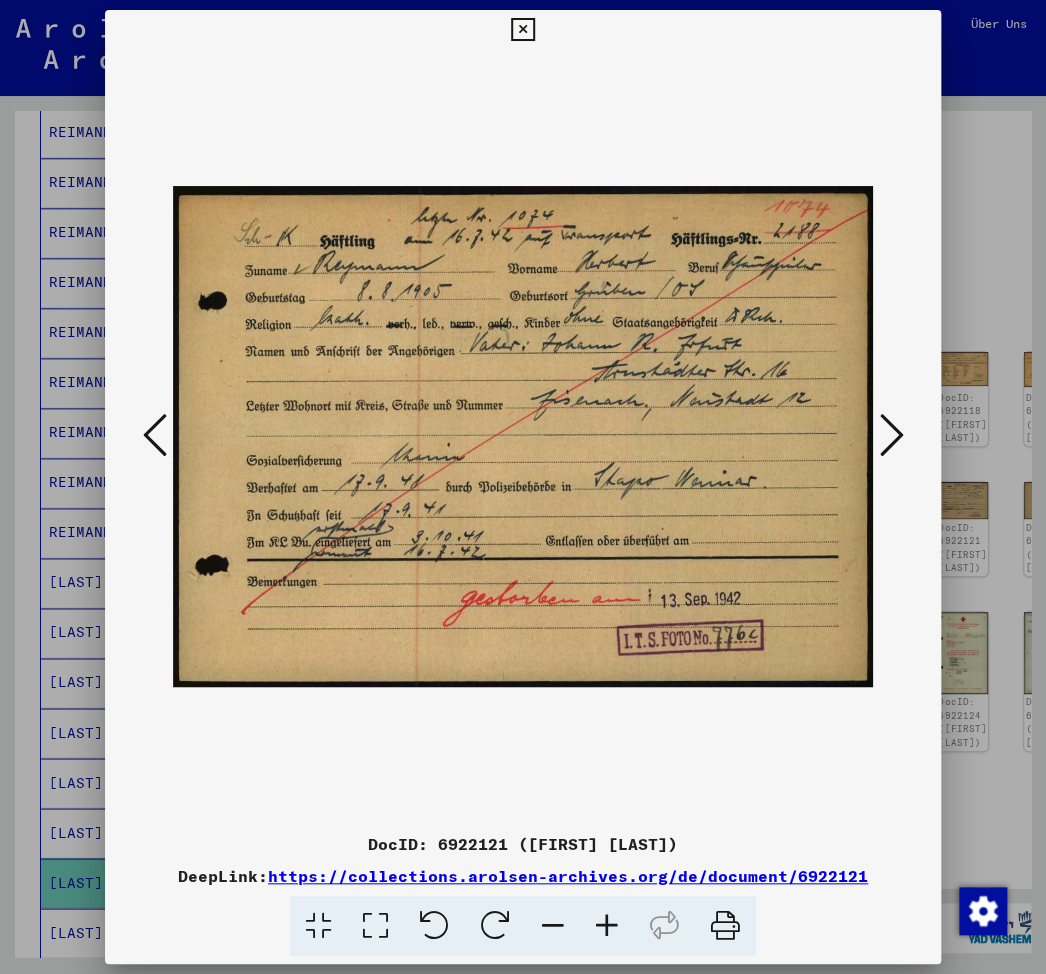 click at bounding box center [891, 435] 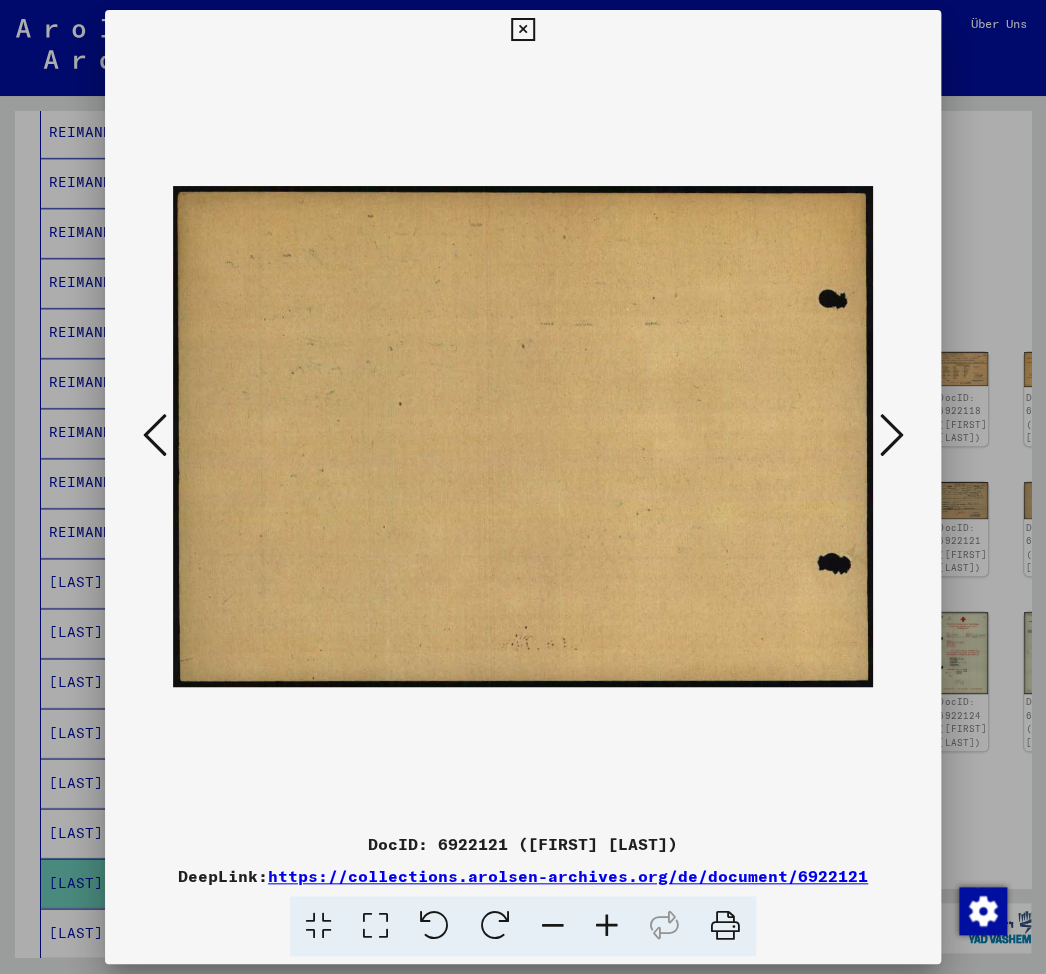 click at bounding box center [891, 435] 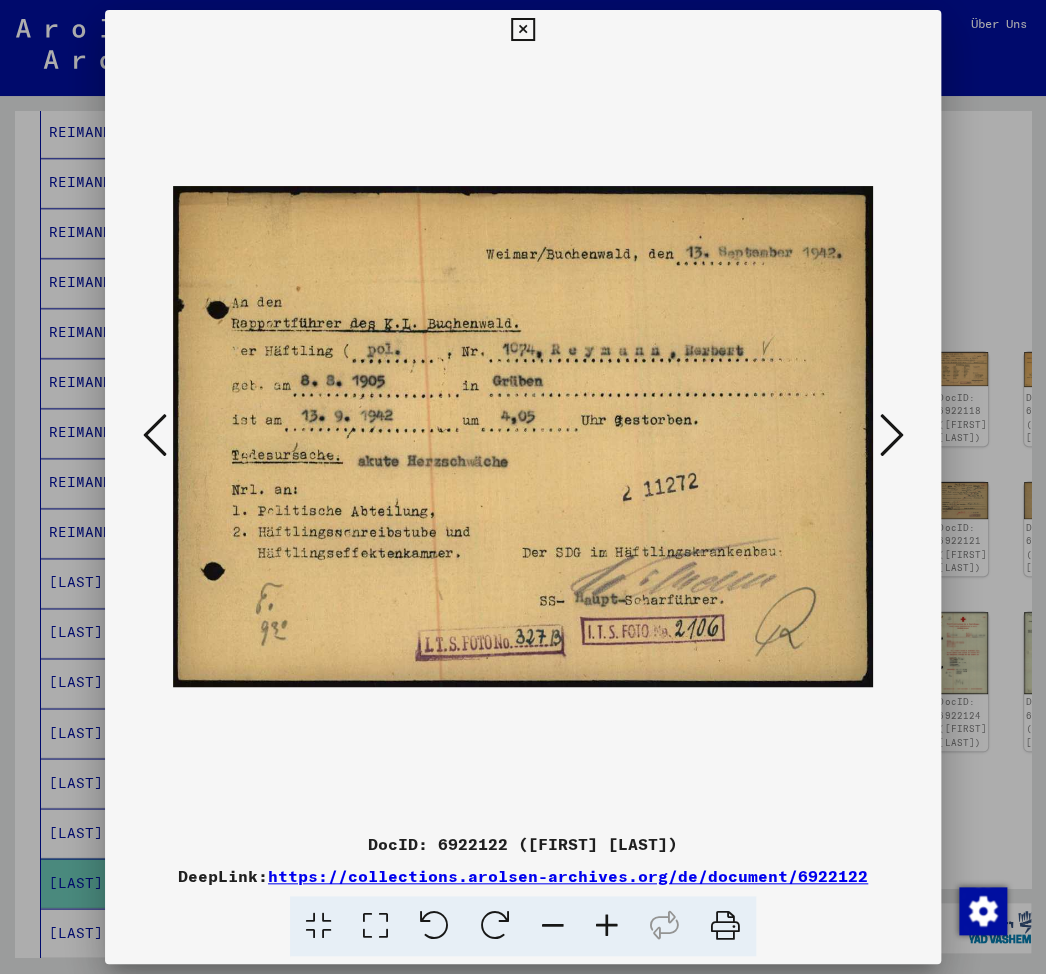 click at bounding box center [891, 435] 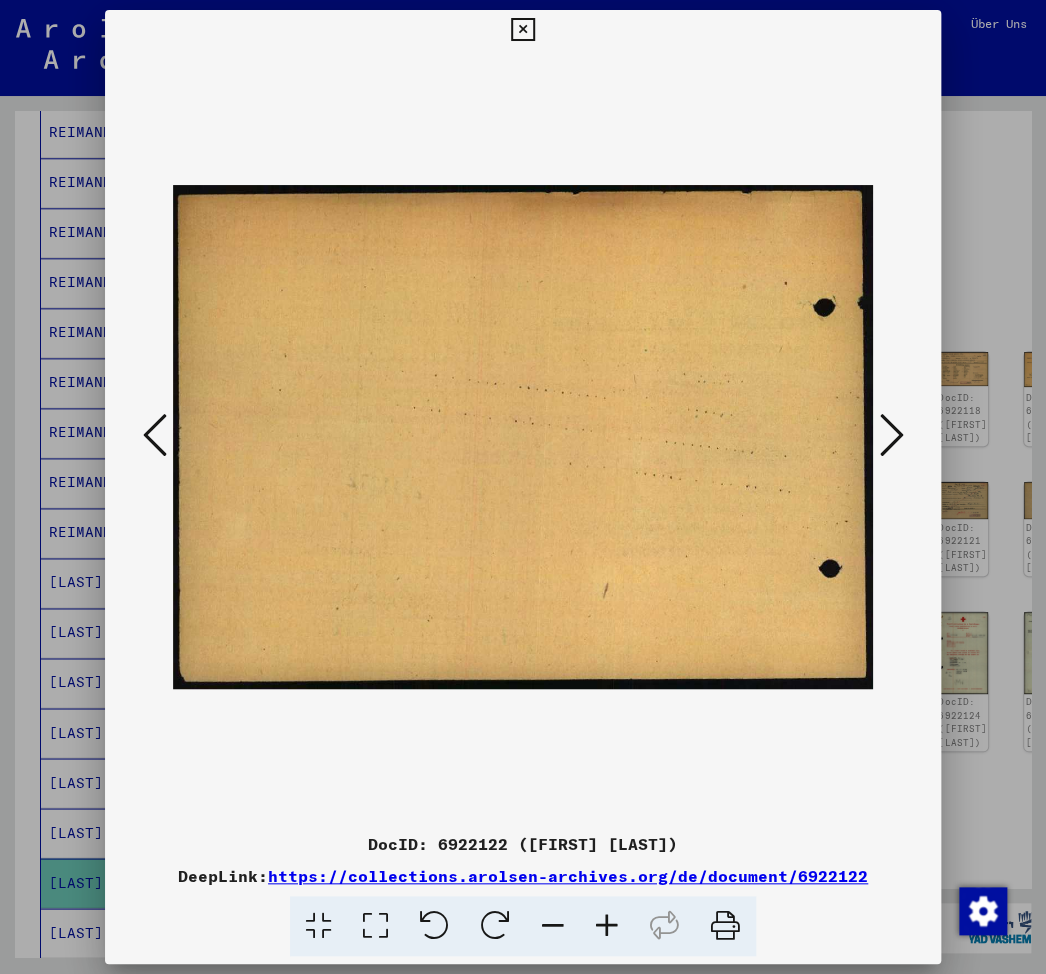 click at bounding box center (891, 435) 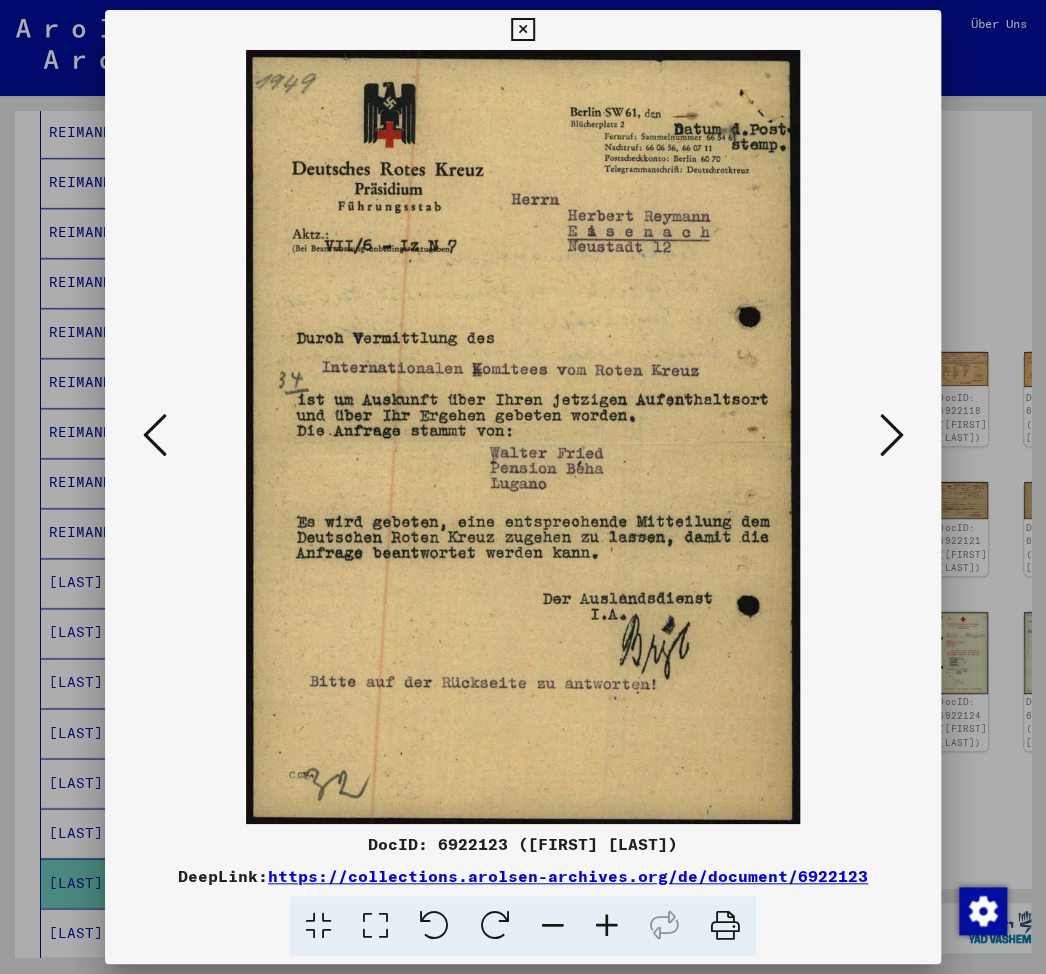 click at bounding box center (522, 30) 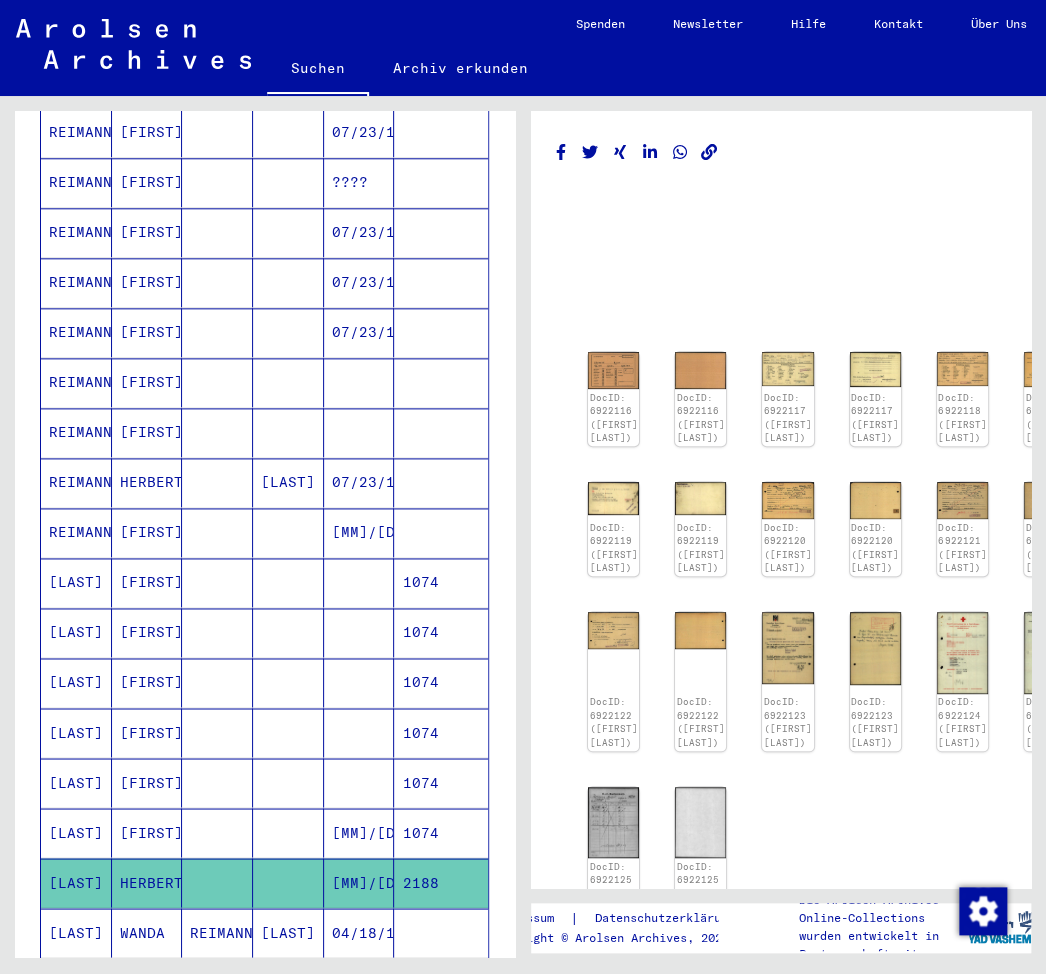 click on "DocID: 6922116 ([FIRST] [LAST]) DocID: 6922116 ([FIRST] [LAST]) DocID: 6922117 ([FIRST] [LAST]) DocID: 6922117 ([FIRST] [LAST]) DocID: 6922118 ([FIRST] [LAST]) DocID: 6922118 ([FIRST] [LAST]) DocID: 6922119 ([FIRST] [LAST]) DocID: 6922119 ([FIRST] [LAST]) DocID: 6922120 ([FIRST] [LAST]) DocID: 6922120 ([FIRST] [LAST]) DocID: 6922121 ([FIRST] [LAST]) DocID: 6922121 ([FIRST] [LAST]) DocID: 6922122 ([FIRST] [LAST]) DocID: 6922122 ([FIRST] [LAST]) DocID: 6922123 ([FIRST] [LAST]) DocID: 6922123 ([FIRST] [LAST]) DocID: 6922124 ([FIRST] [LAST]) DocID: 6922124 ([FIRST] [LAST]) DocID: 6922125 ([FIRST] [LAST]) DocID: 6922125 ([FIRST] [LAST]) See comments created before January 2022" 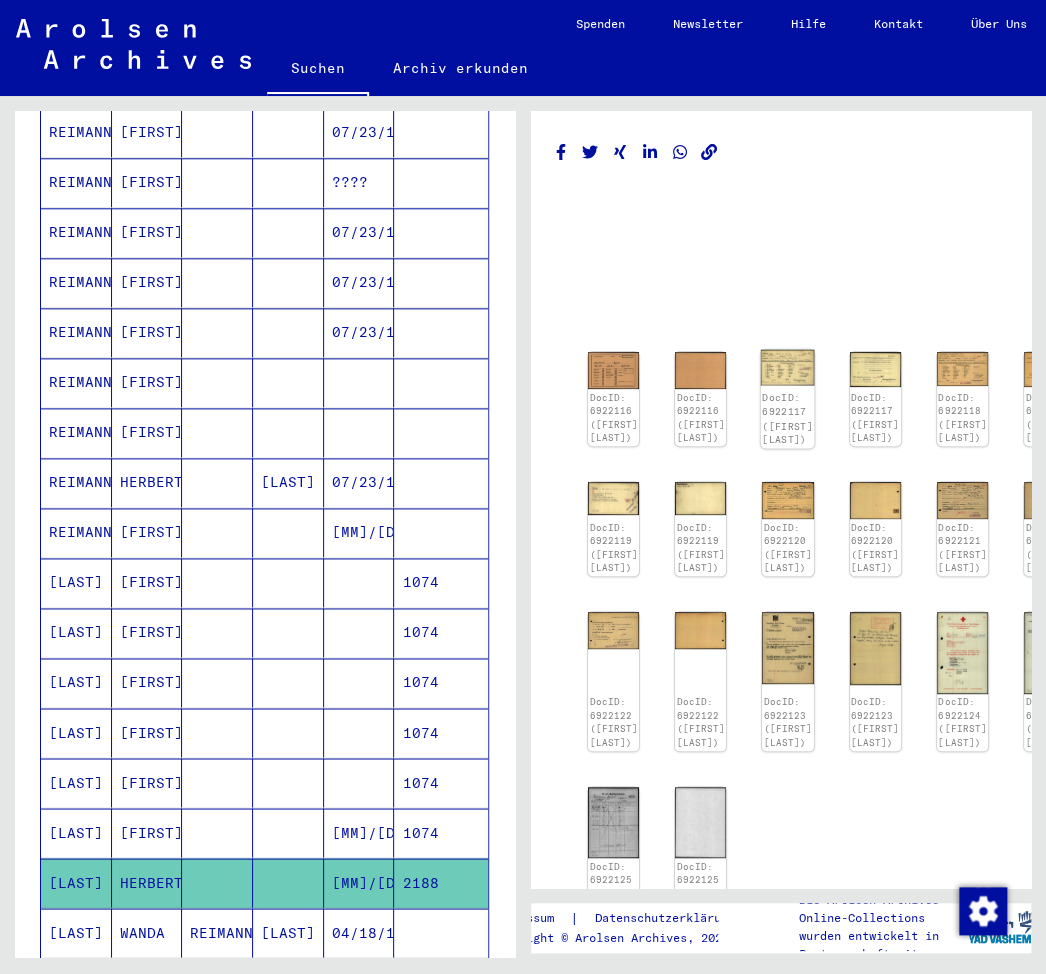 click 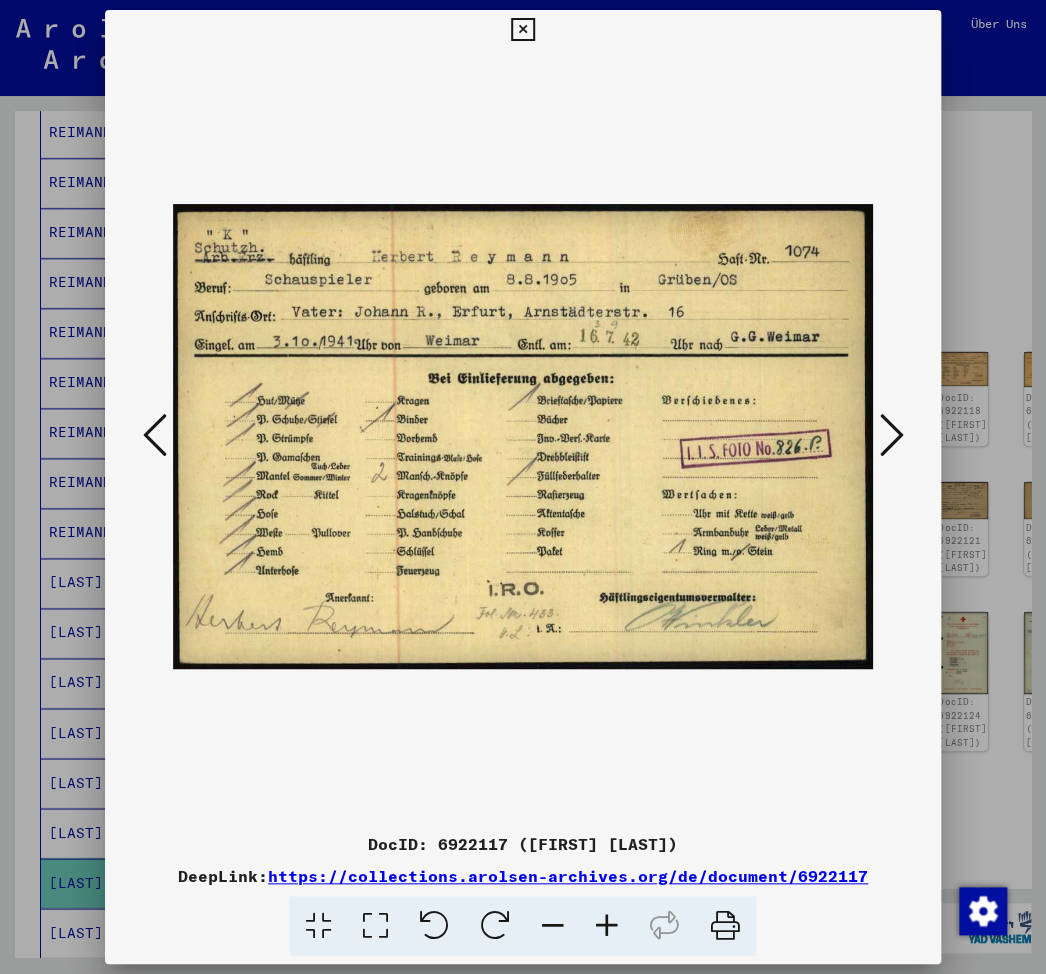 click at bounding box center [891, 435] 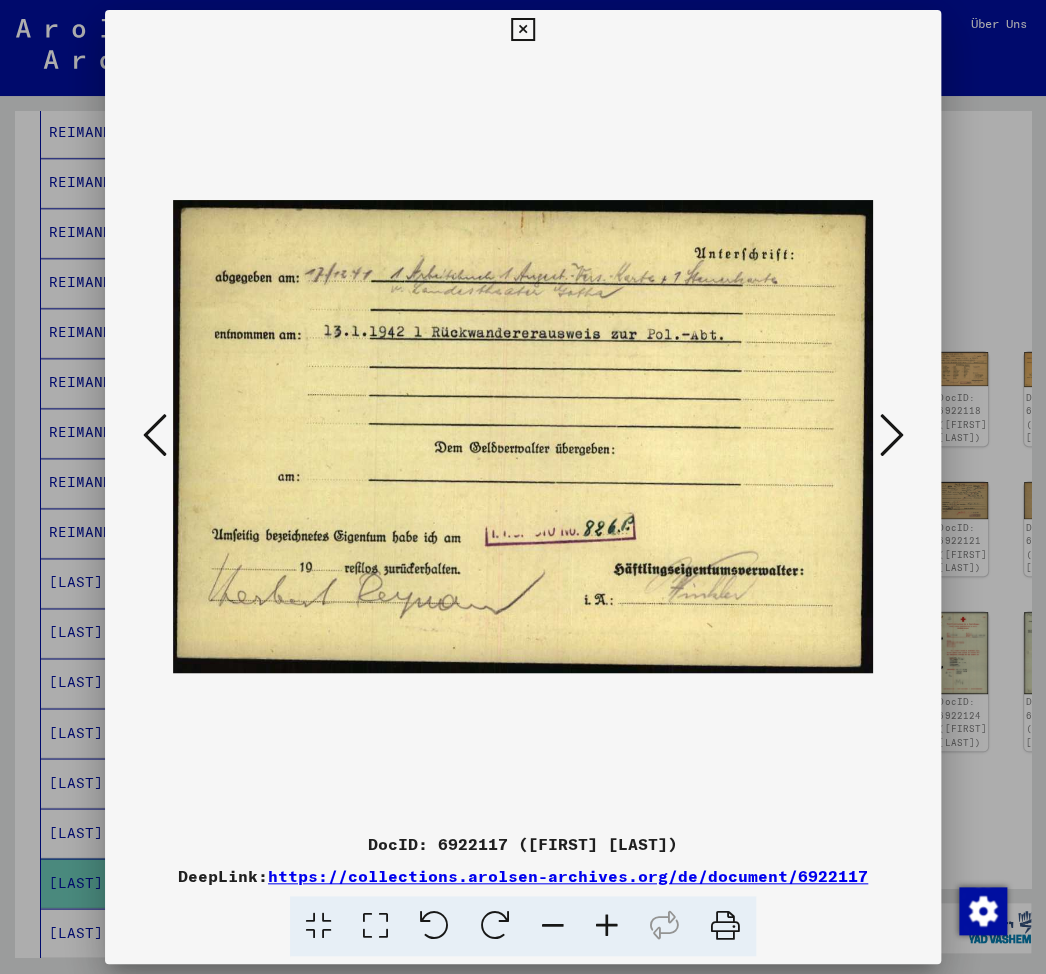 click at bounding box center [891, 435] 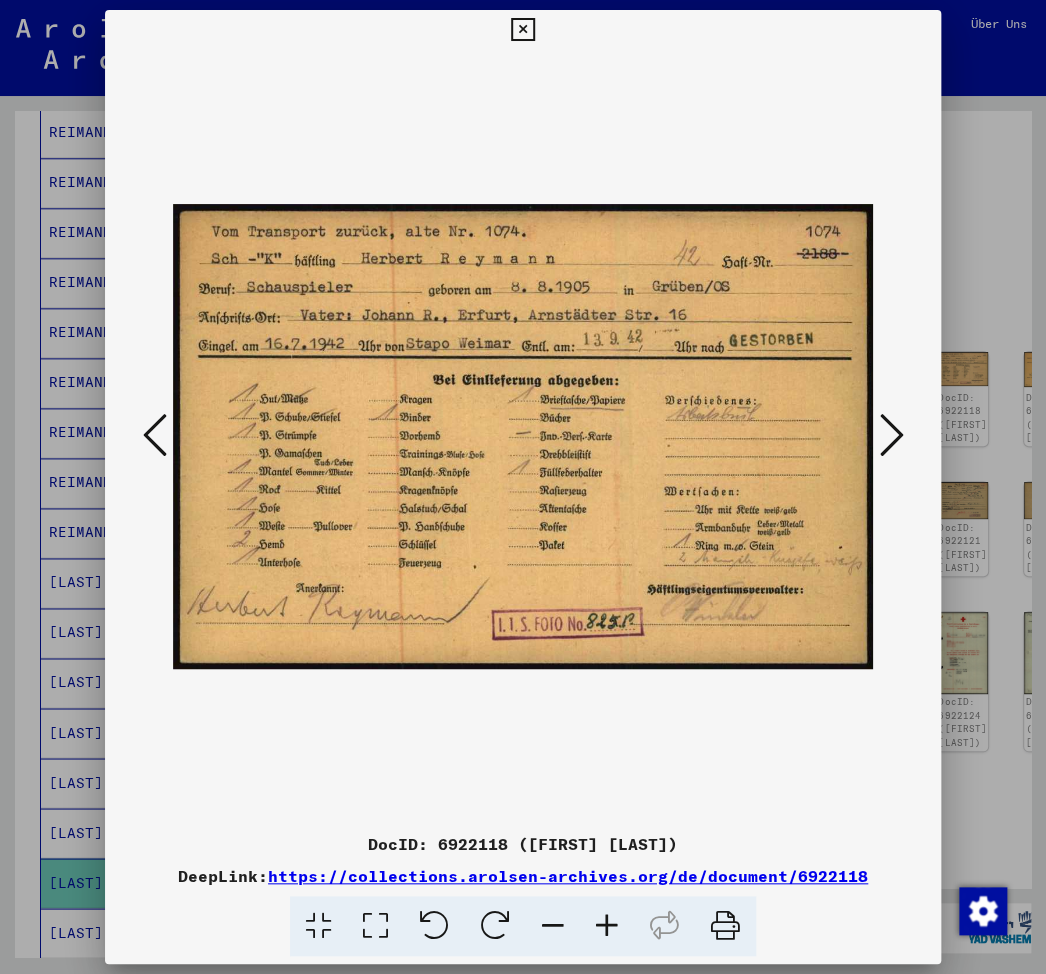 click at bounding box center [891, 435] 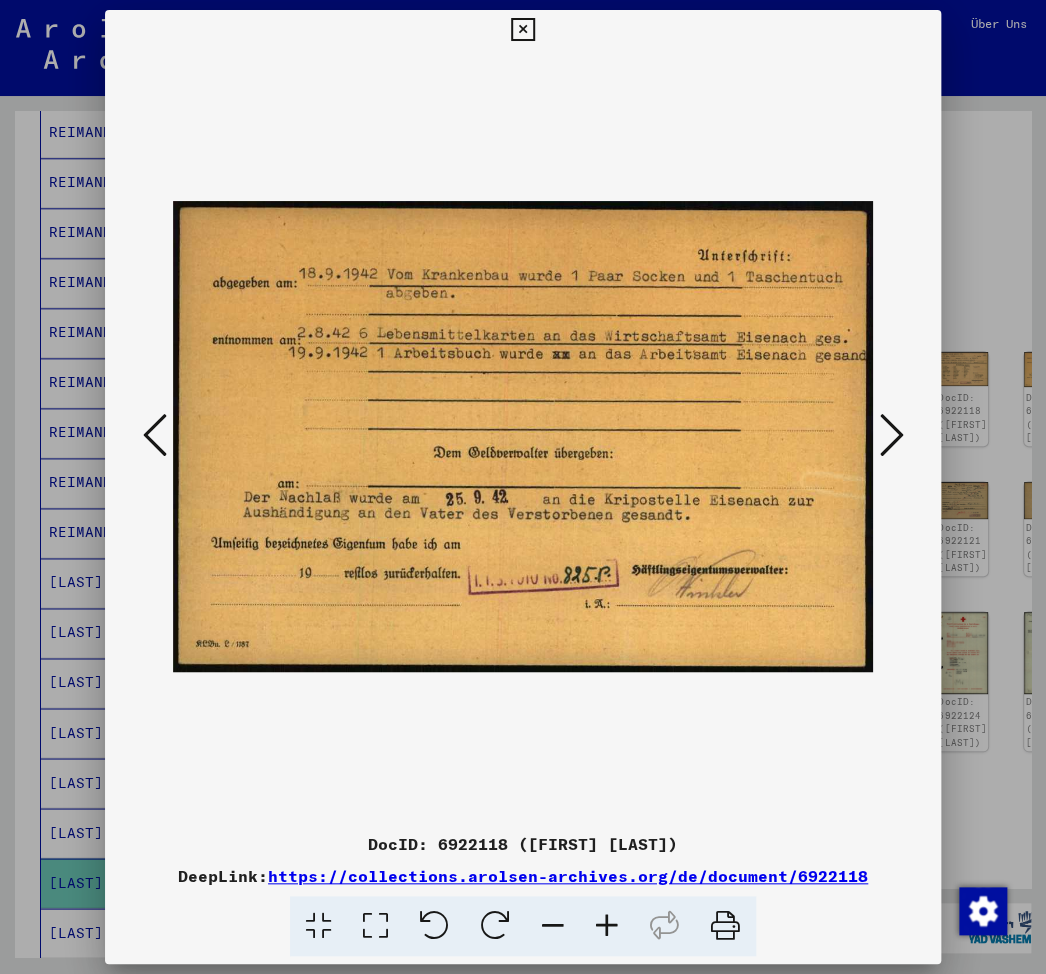click at bounding box center [891, 435] 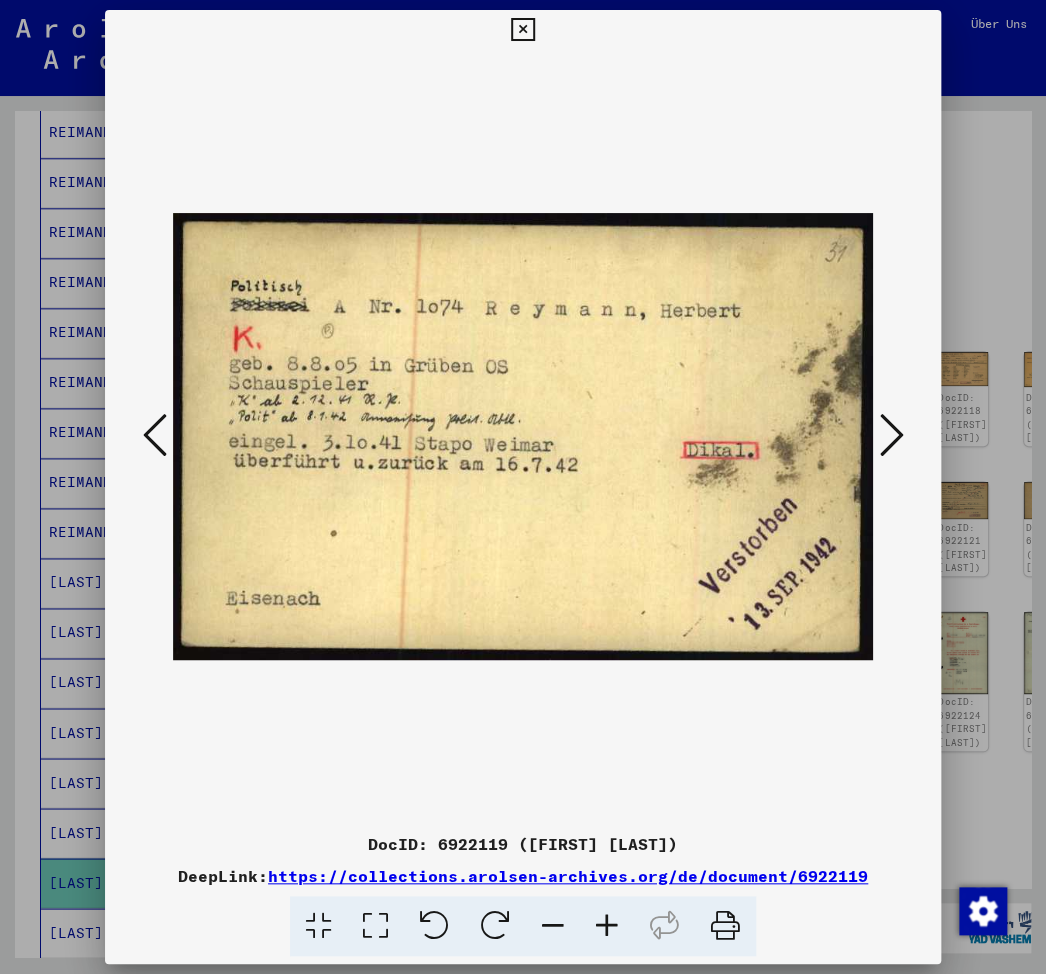 click at bounding box center [891, 435] 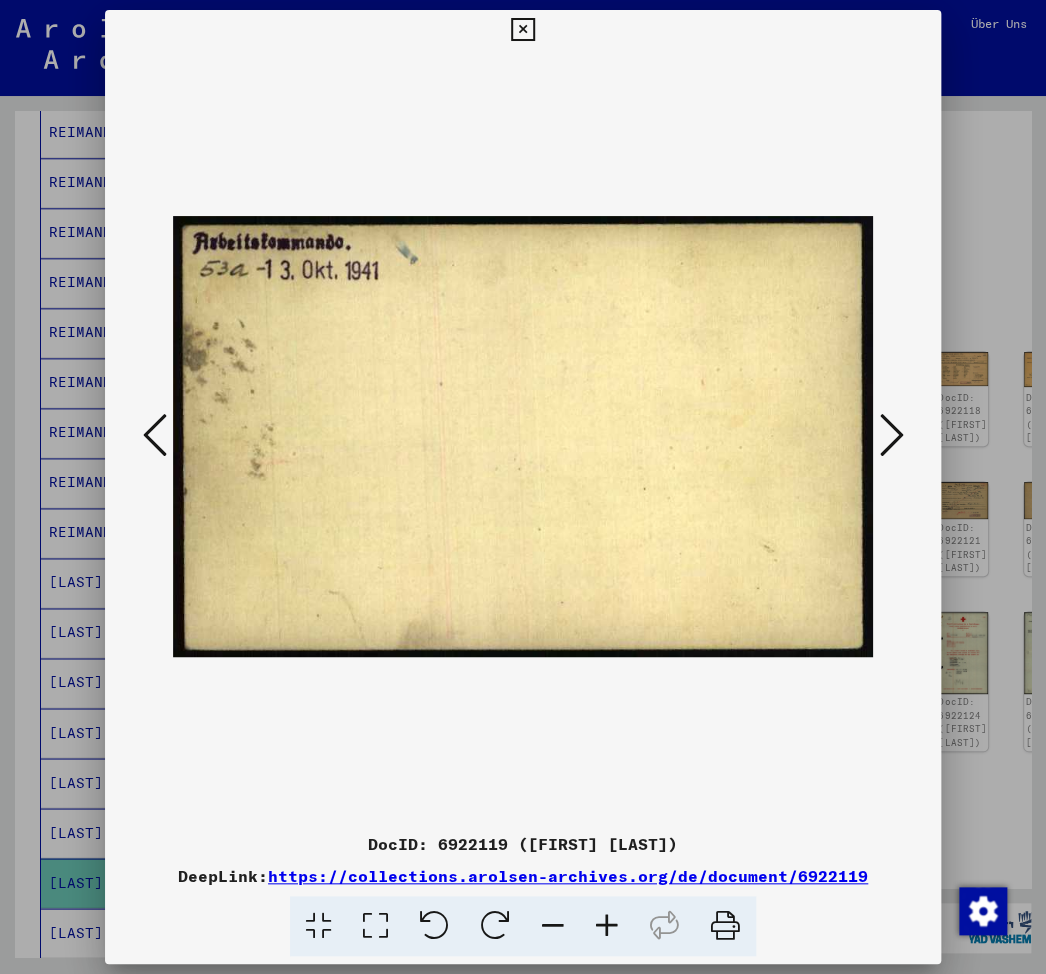 click at bounding box center [891, 435] 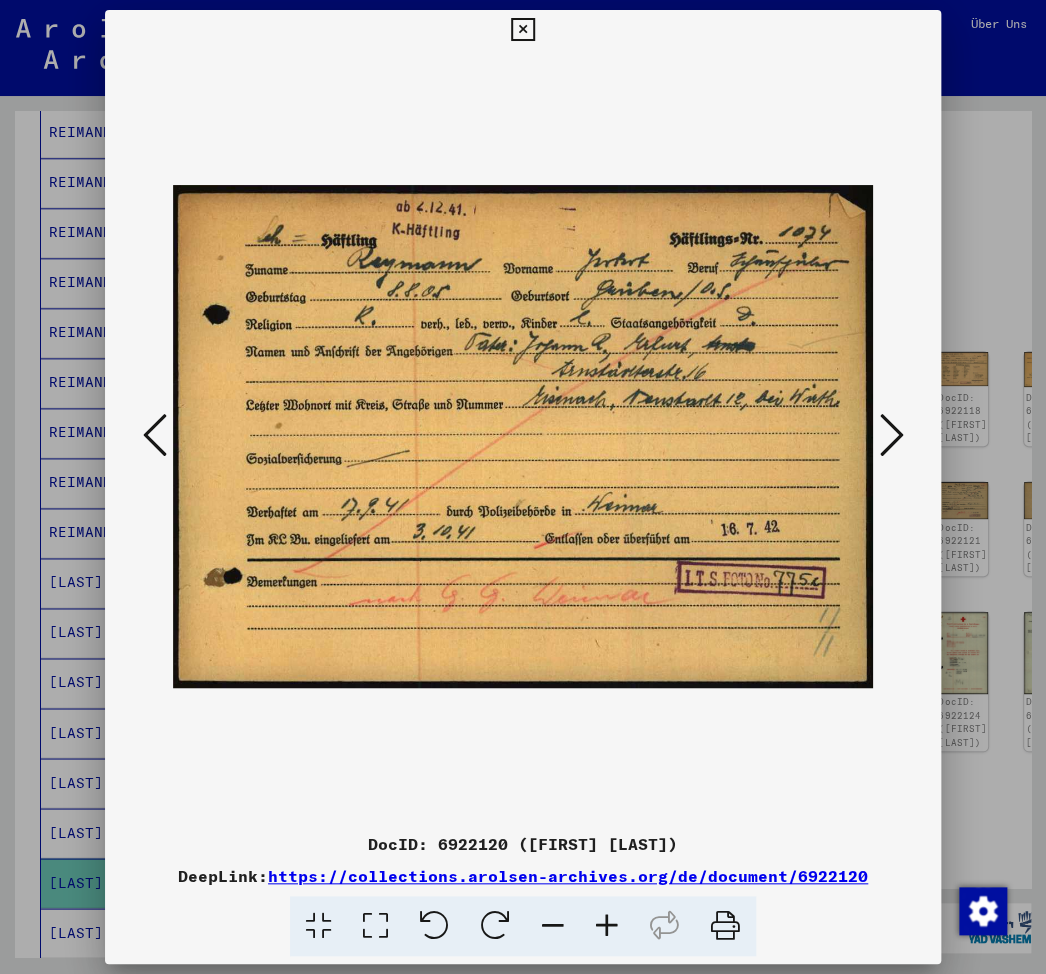 click at bounding box center [607, 926] 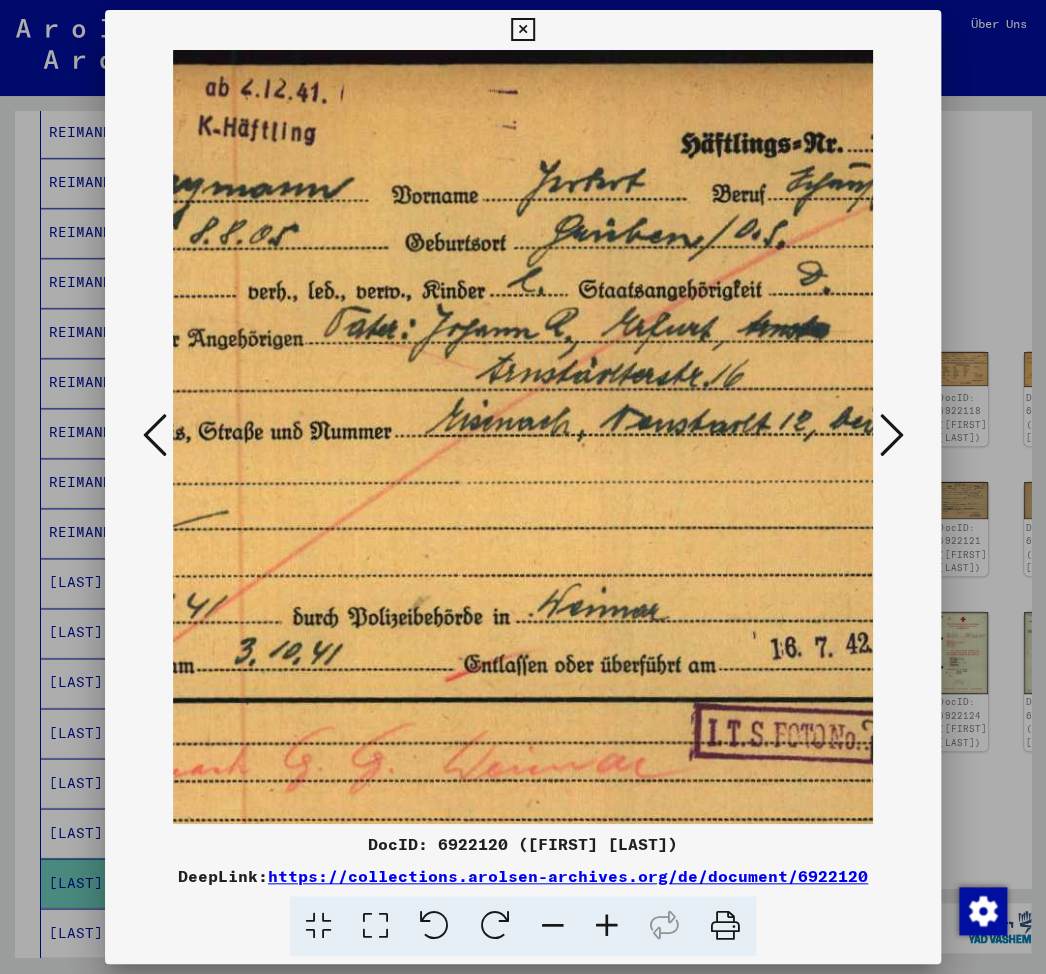 scroll, scrollTop: 0, scrollLeft: 448, axis: horizontal 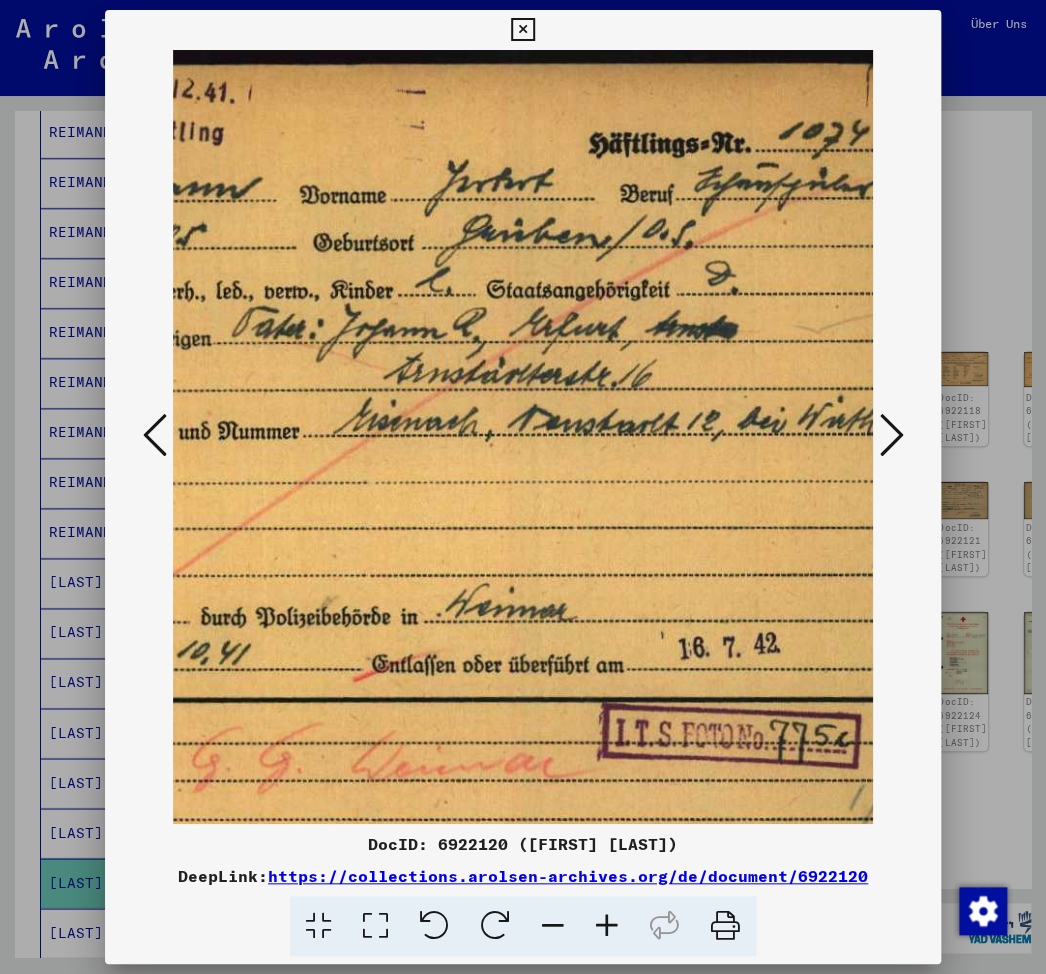 drag, startPoint x: 776, startPoint y: 593, endPoint x: 329, endPoint y: 597, distance: 447.01788 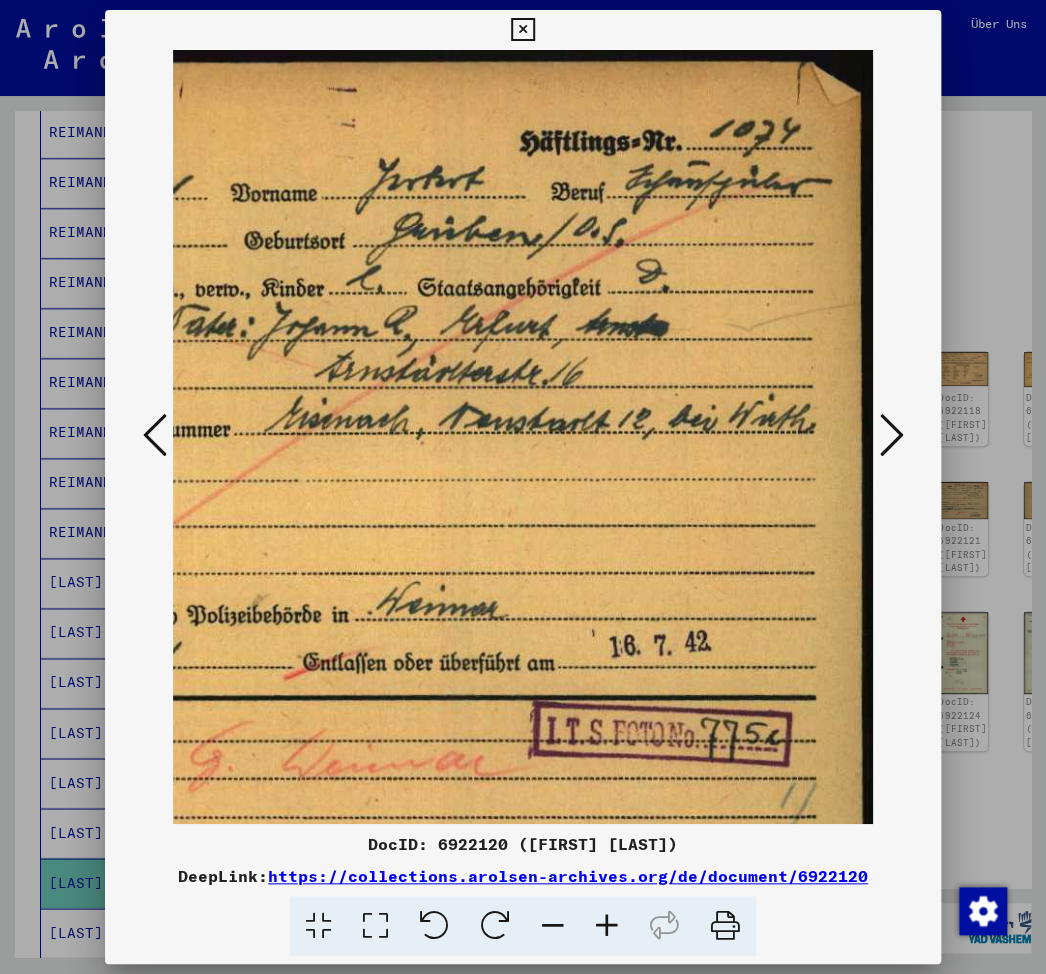 drag, startPoint x: 724, startPoint y: 448, endPoint x: 554, endPoint y: 446, distance: 170.01176 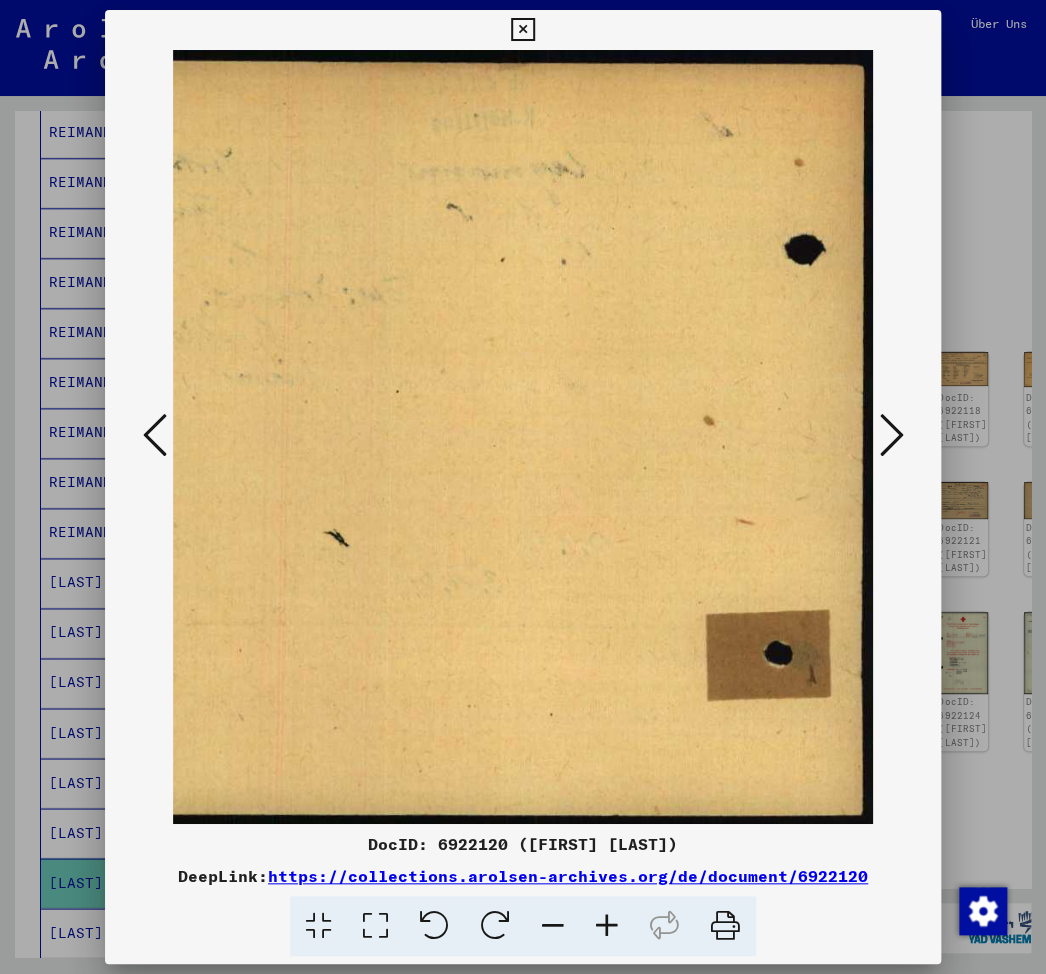 click at bounding box center [891, 435] 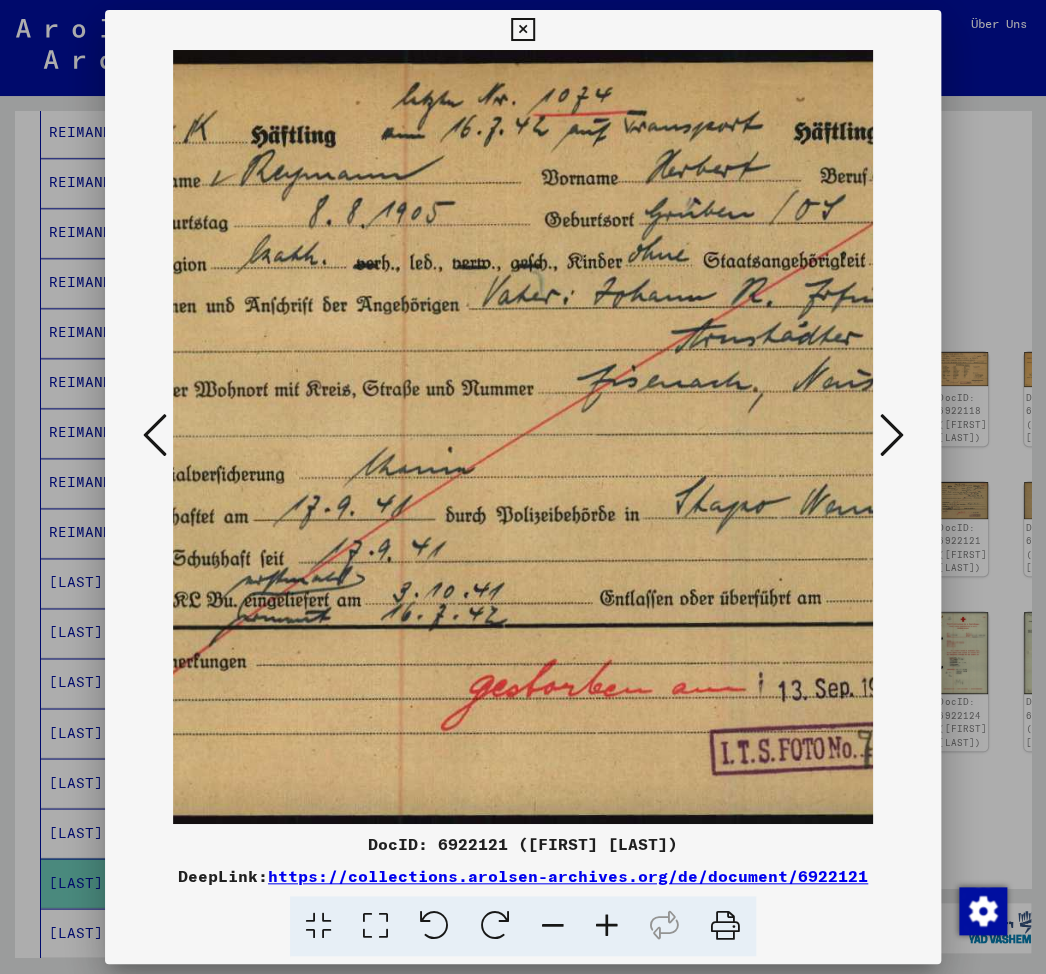 scroll, scrollTop: 0, scrollLeft: 381, axis: horizontal 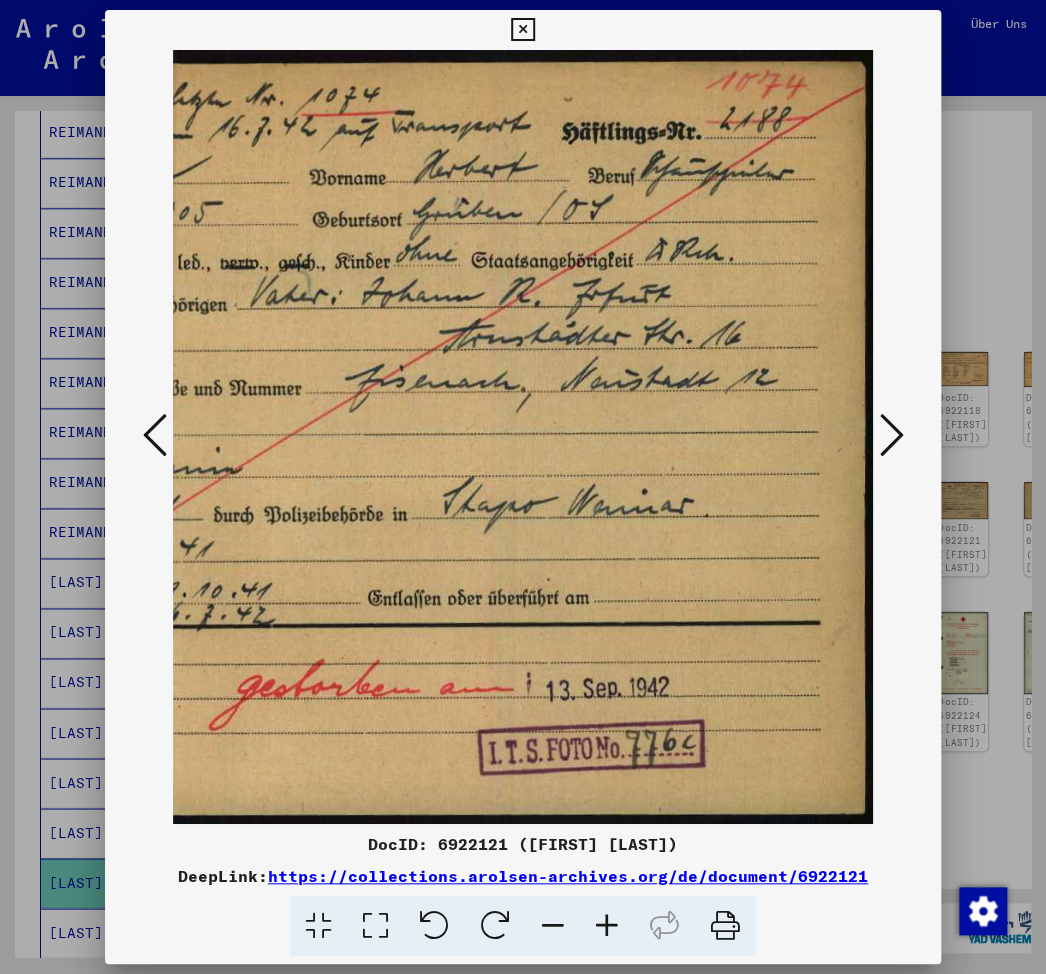 drag, startPoint x: 600, startPoint y: 484, endPoint x: 422, endPoint y: 488, distance: 178.04494 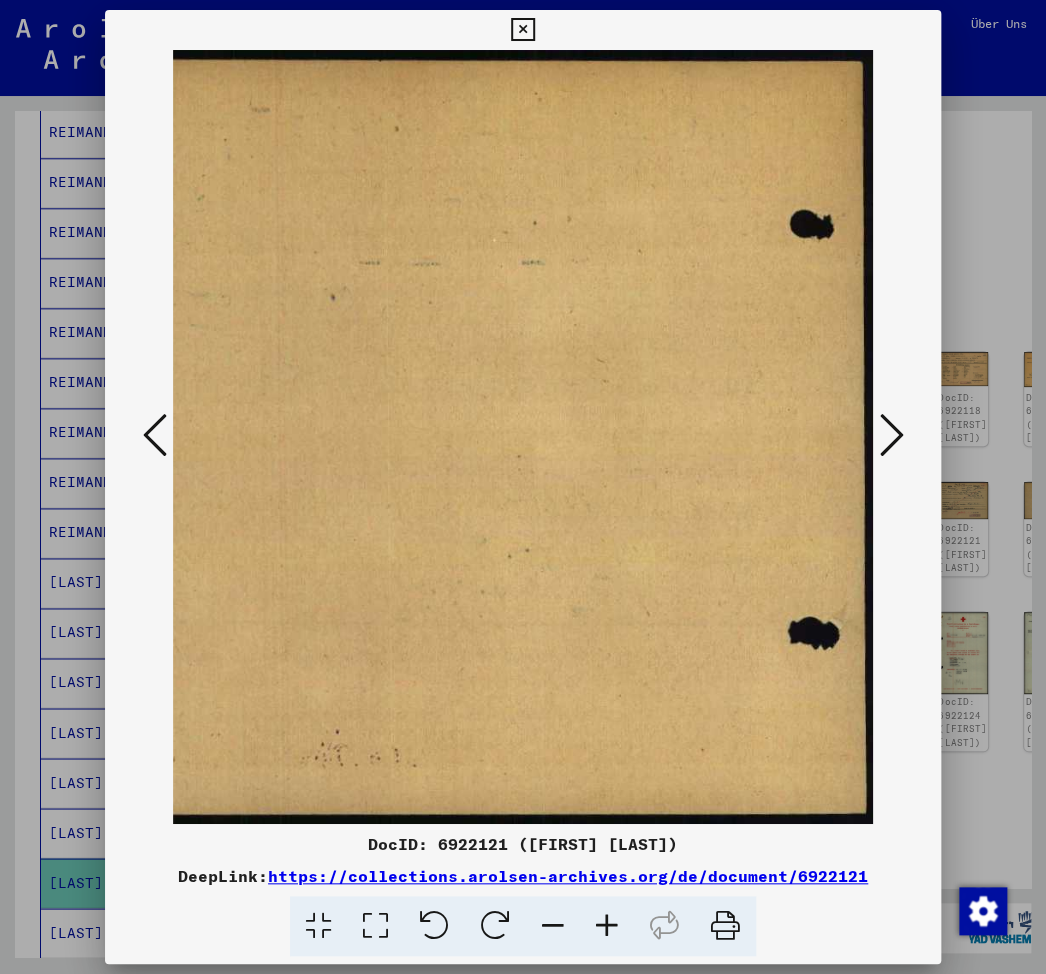click at bounding box center (891, 435) 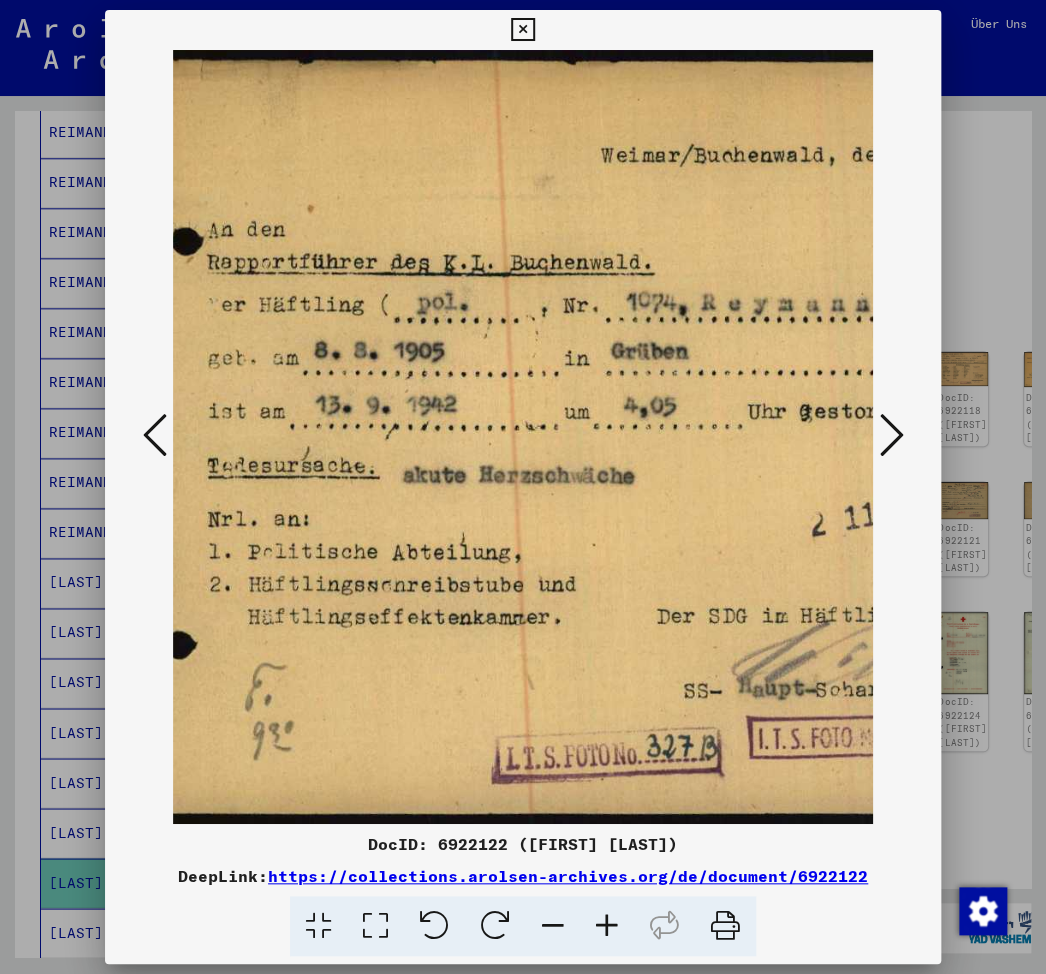 scroll, scrollTop: 0, scrollLeft: 0, axis: both 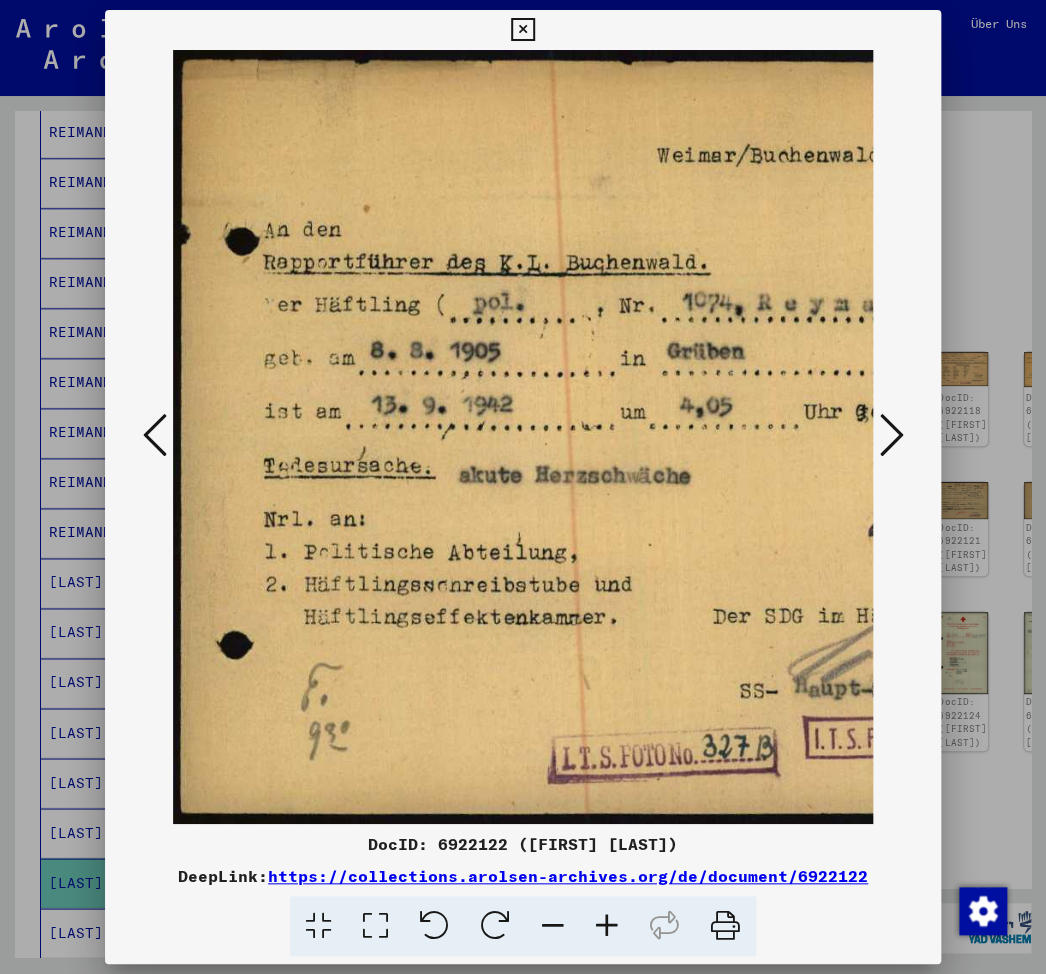 drag, startPoint x: 426, startPoint y: 675, endPoint x: 807, endPoint y: 662, distance: 381.2217 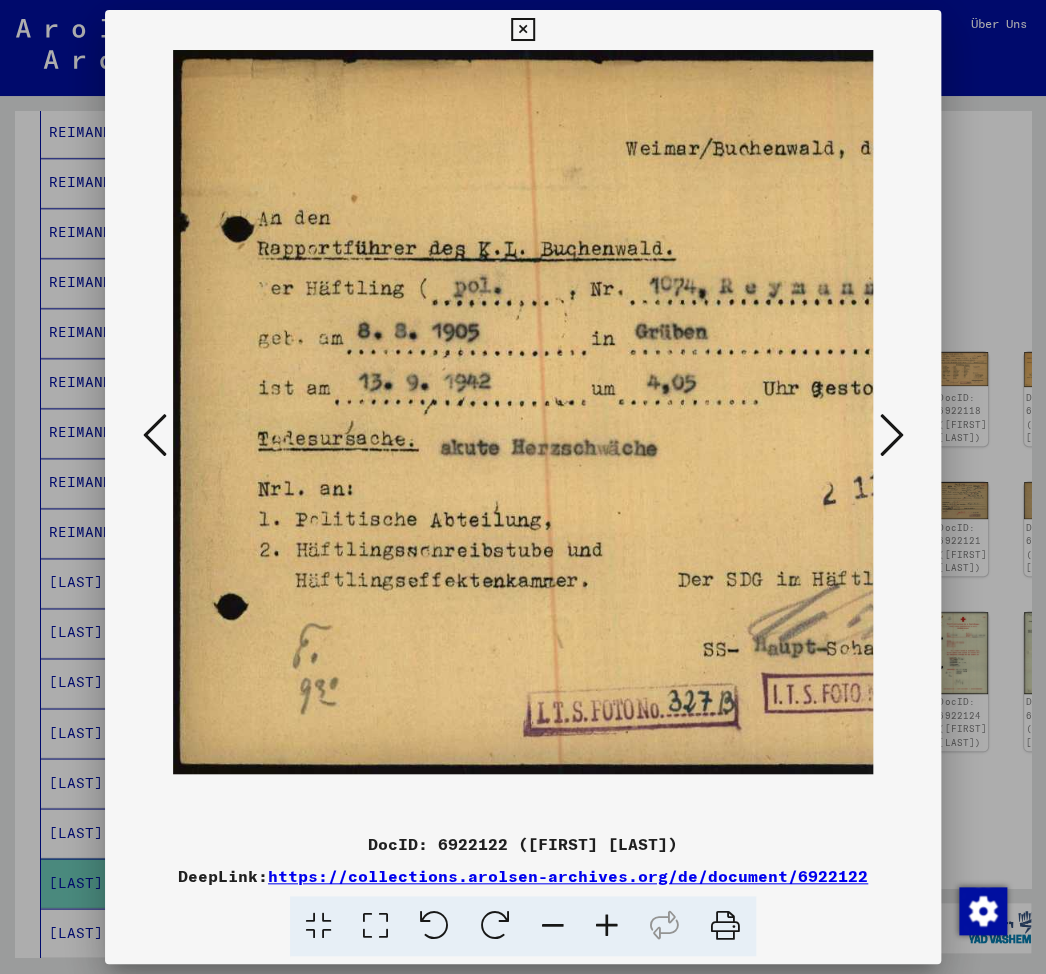 click at bounding box center (553, 926) 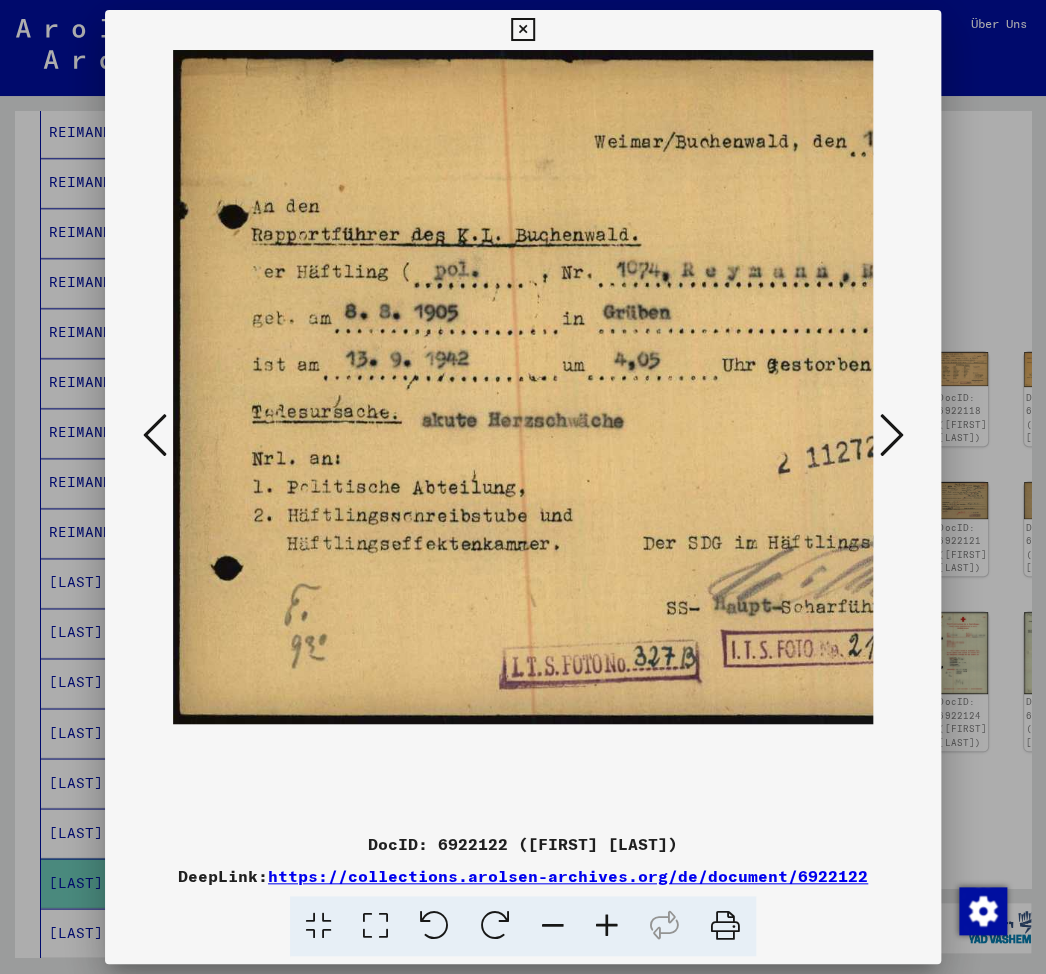 click at bounding box center [553, 926] 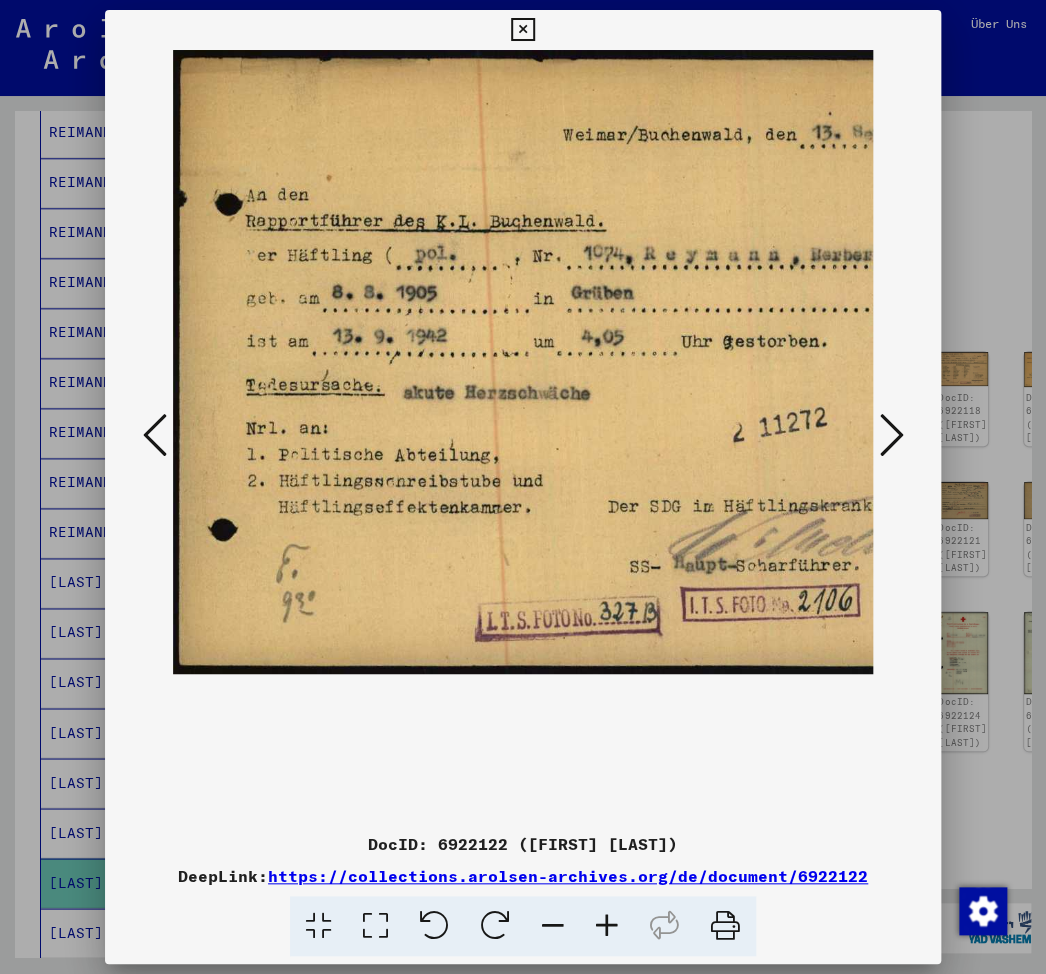 click at bounding box center (553, 926) 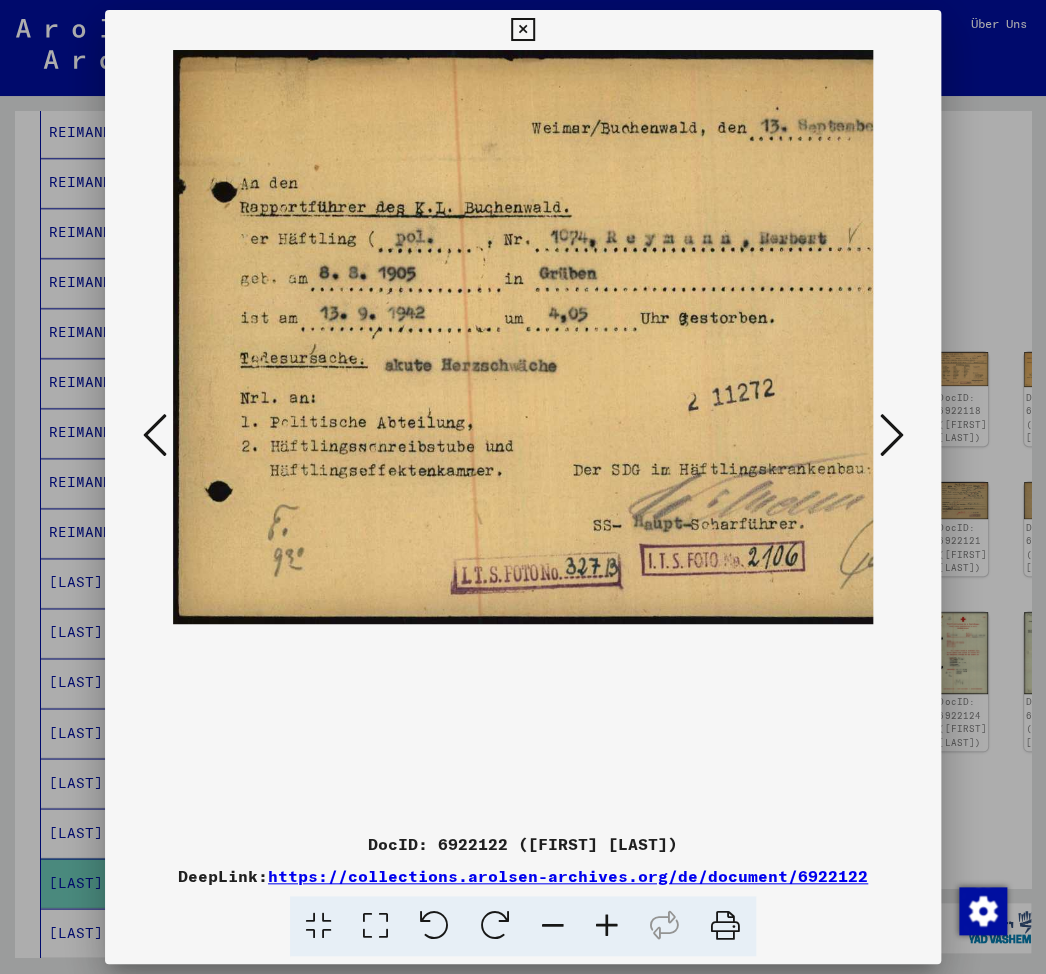 click at bounding box center (891, 435) 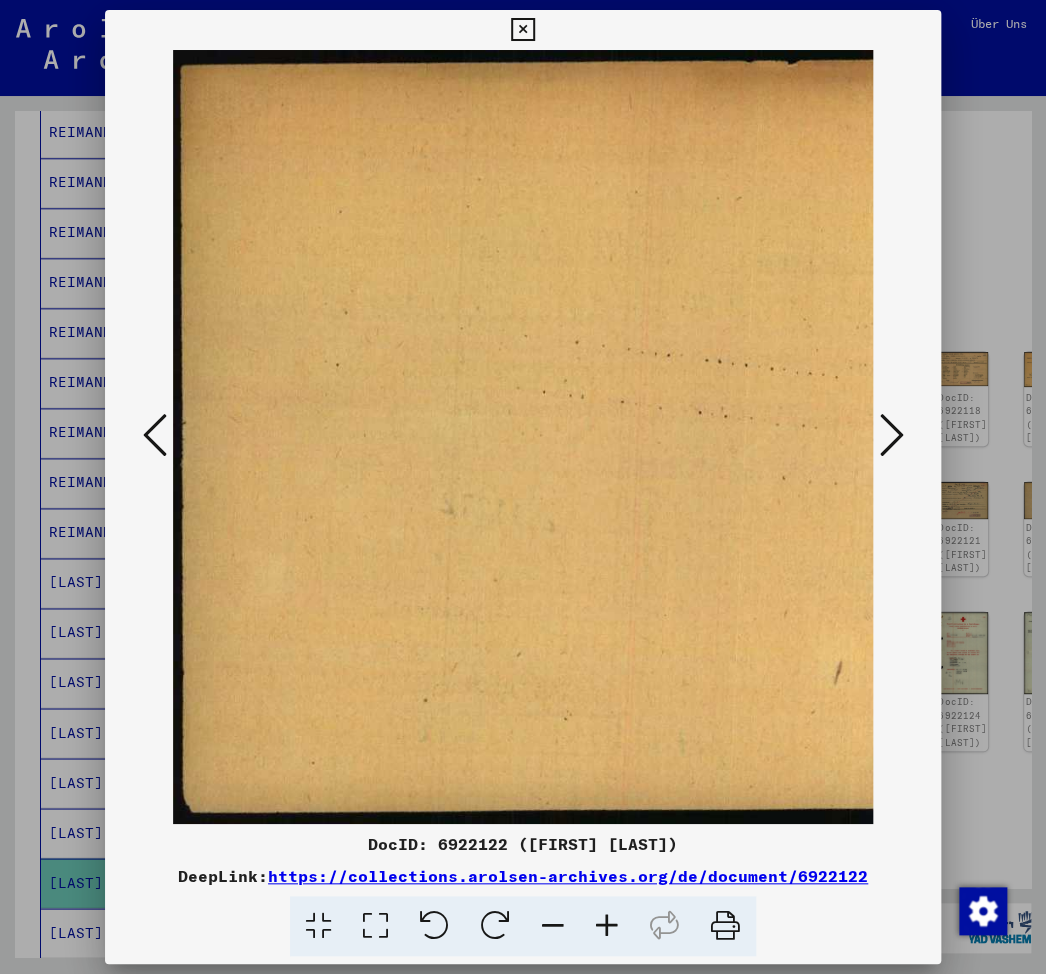 click at bounding box center (891, 435) 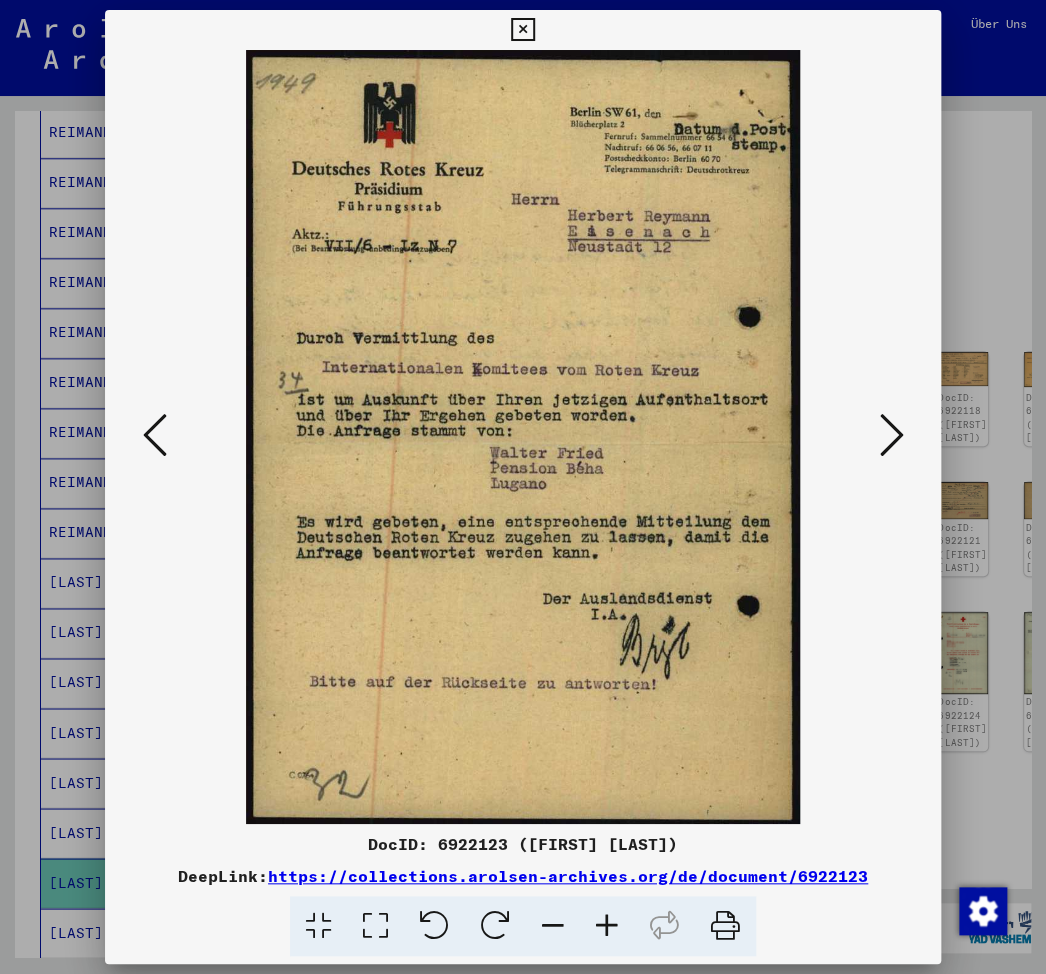 click at bounding box center [891, 435] 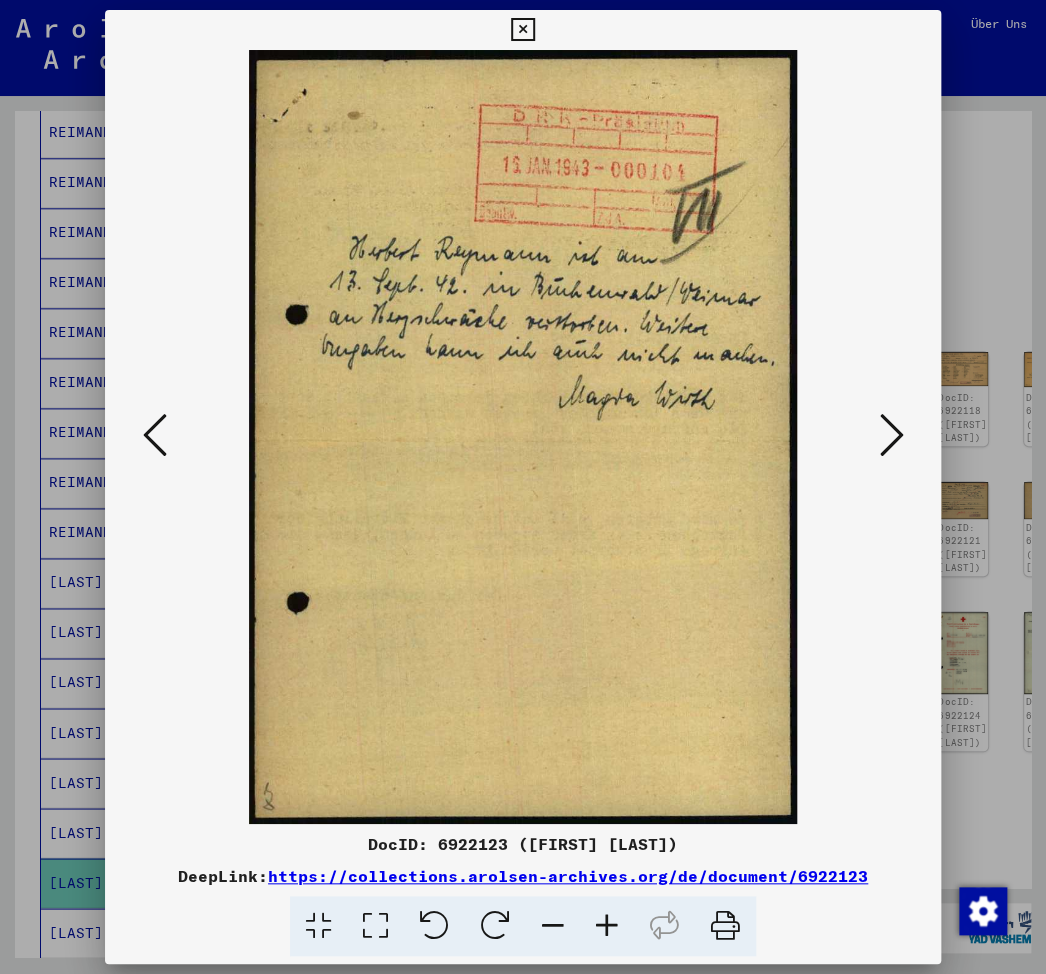 click at bounding box center (523, 437) 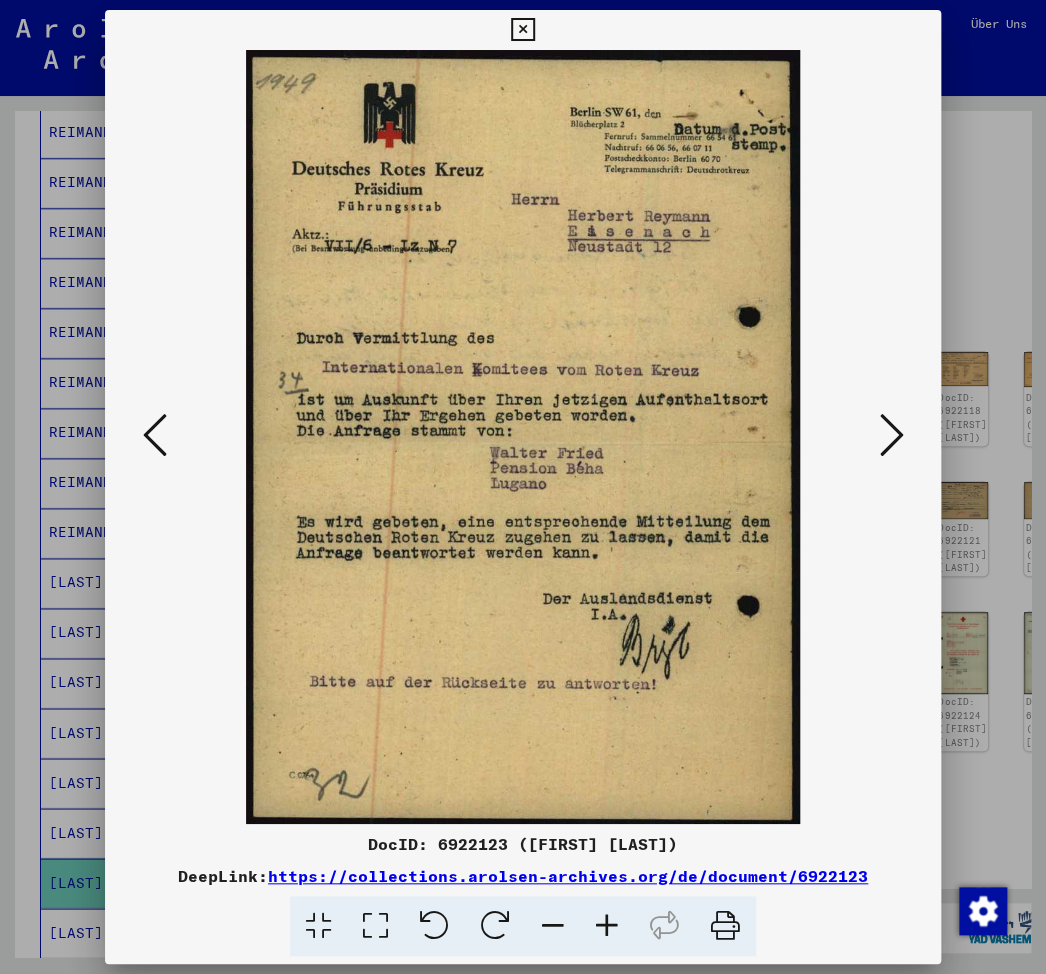 click at bounding box center [523, 437] 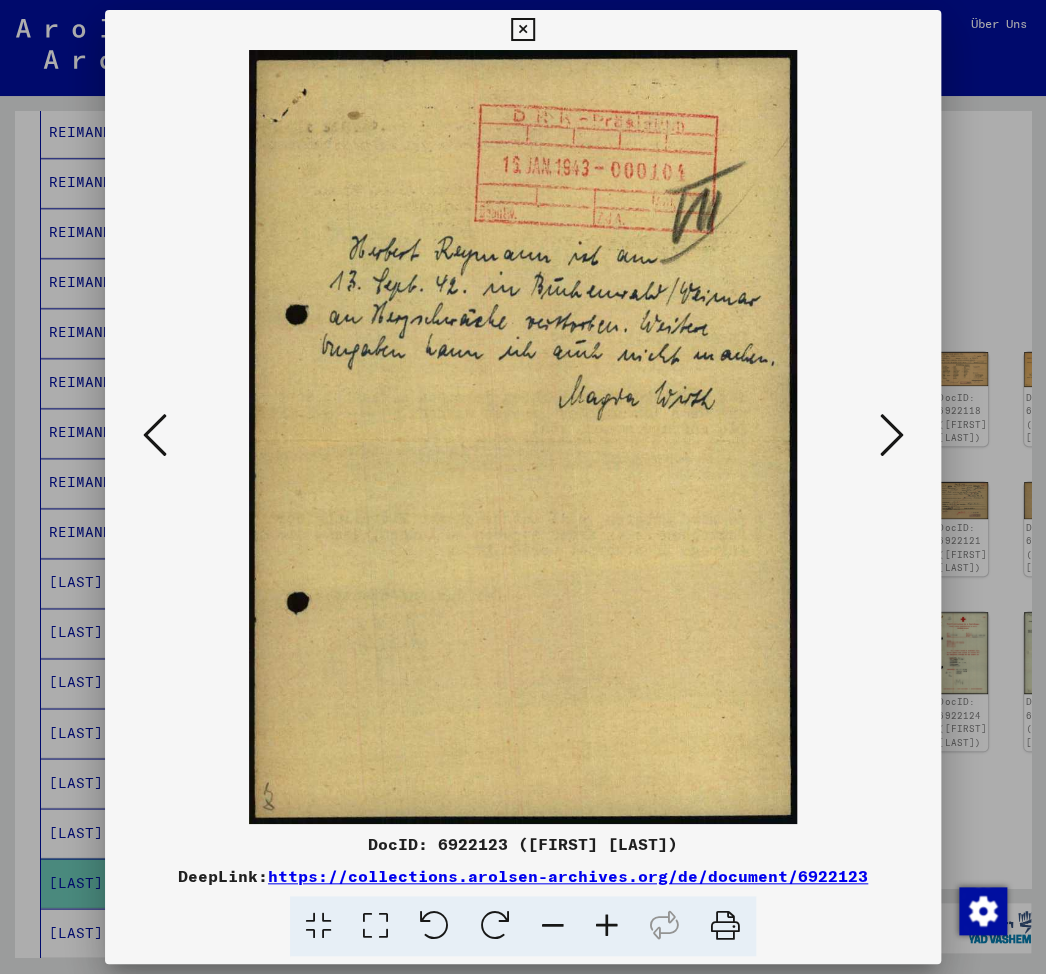 click at bounding box center (891, 436) 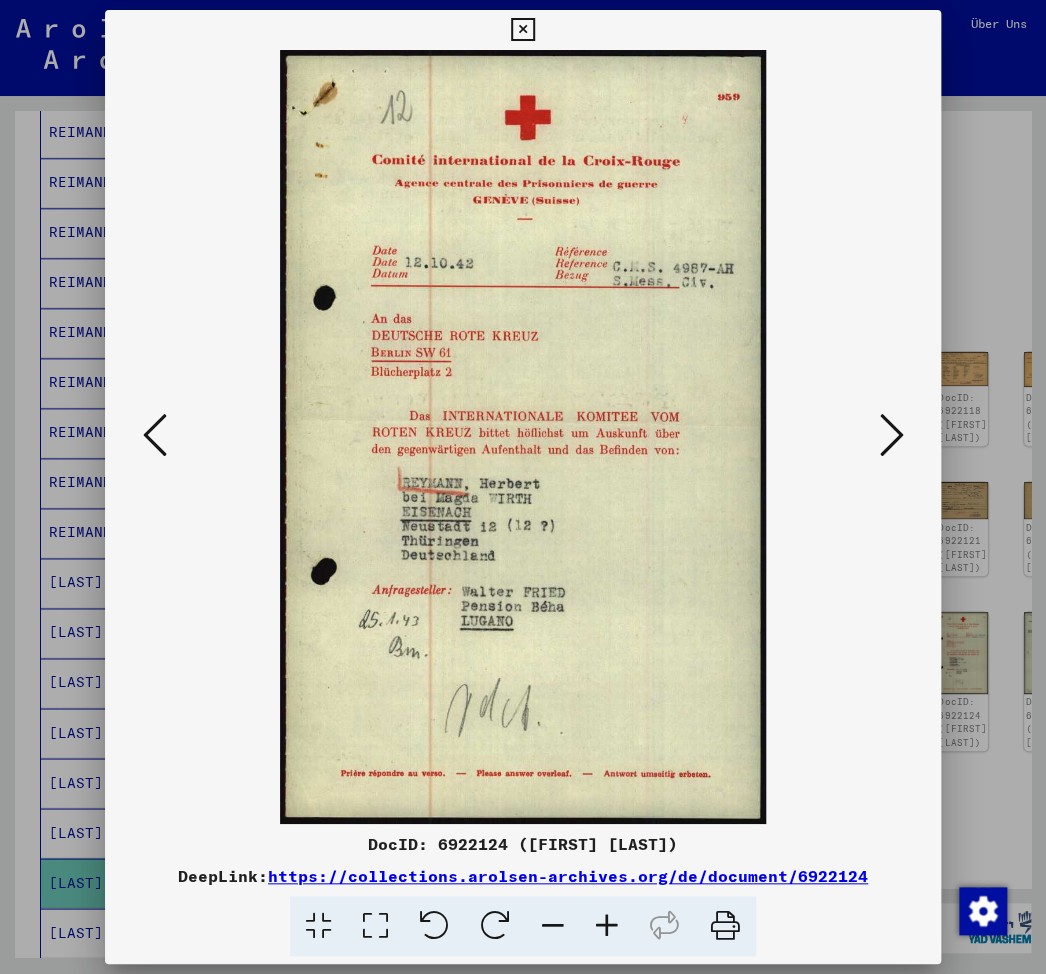 click at bounding box center (891, 436) 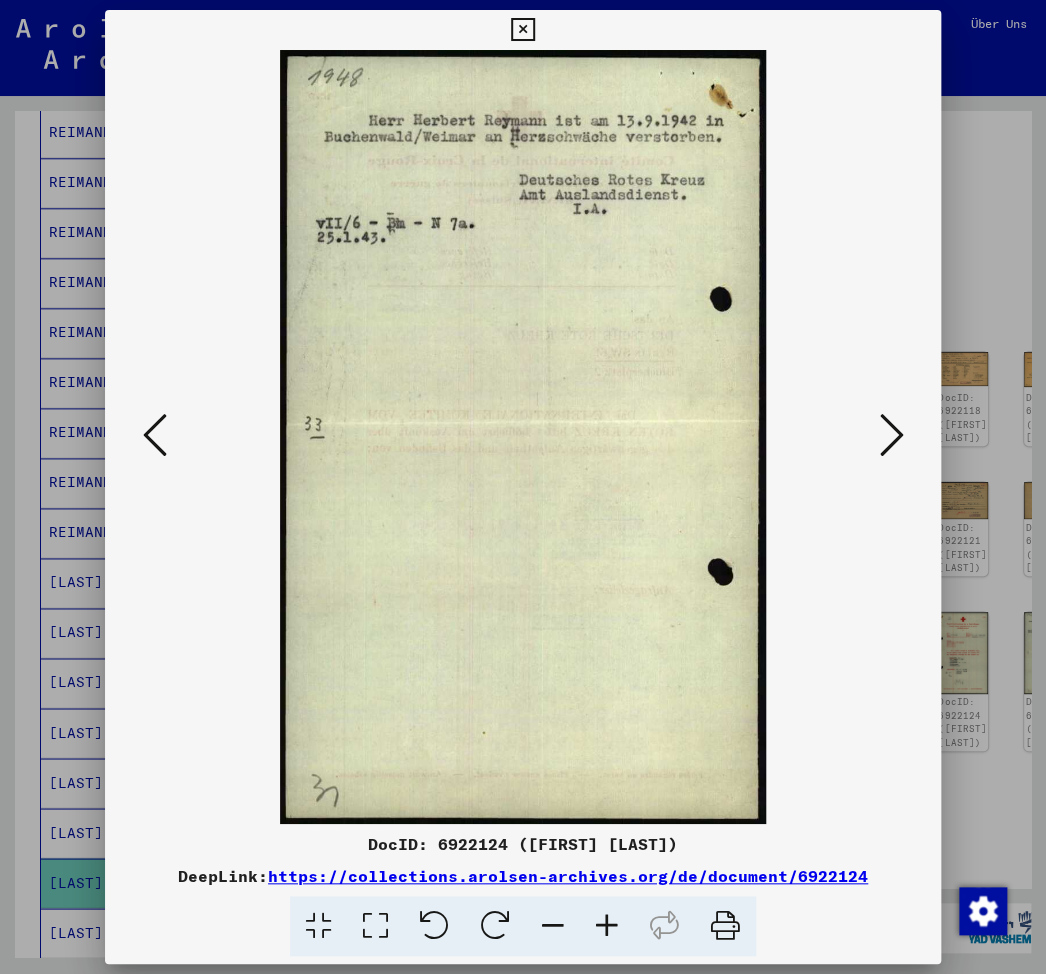 click at bounding box center (891, 436) 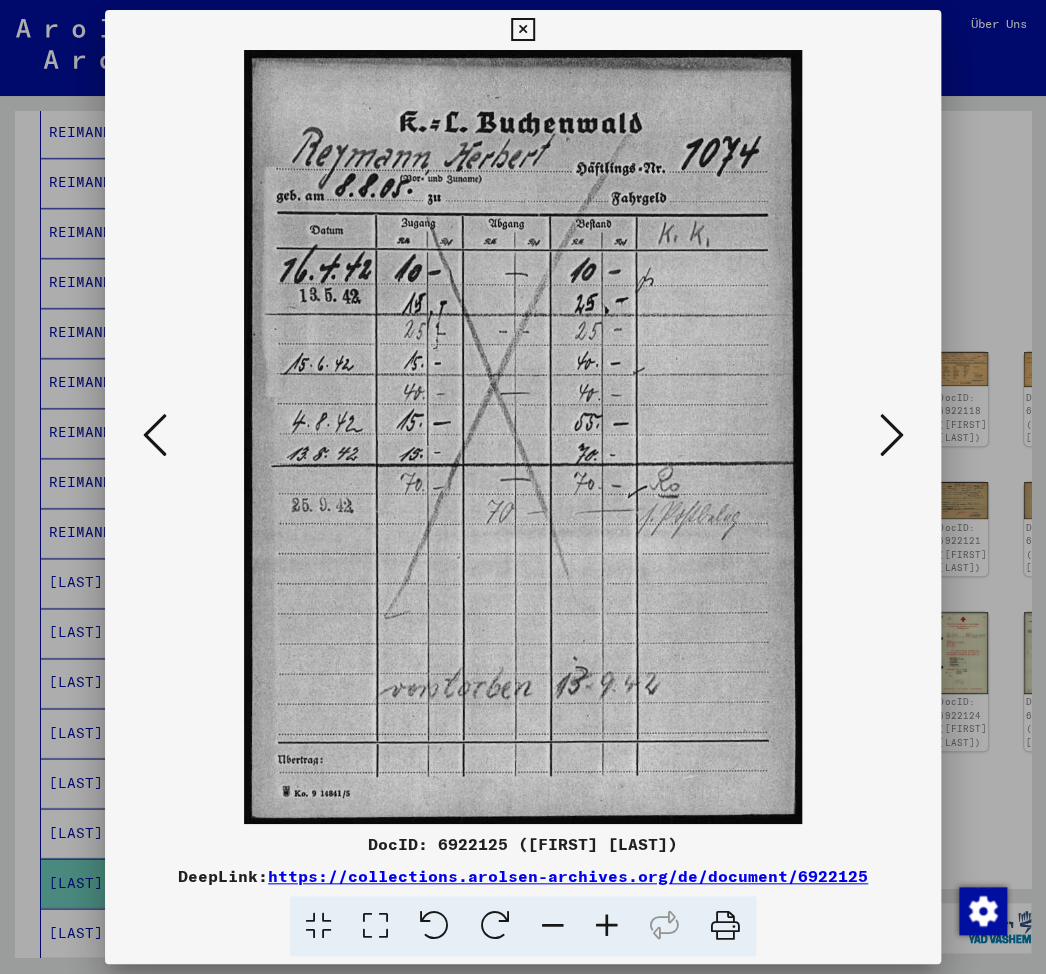 click at bounding box center (891, 436) 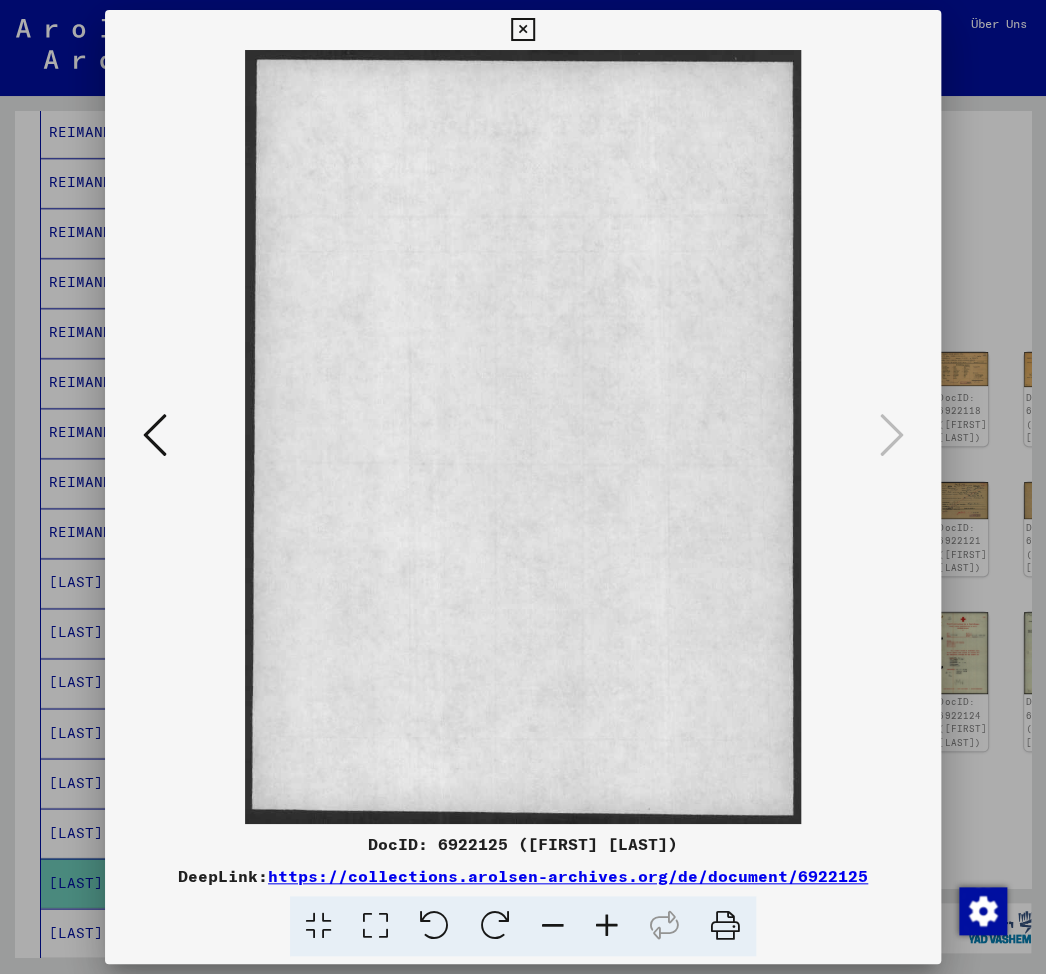 click at bounding box center [522, 30] 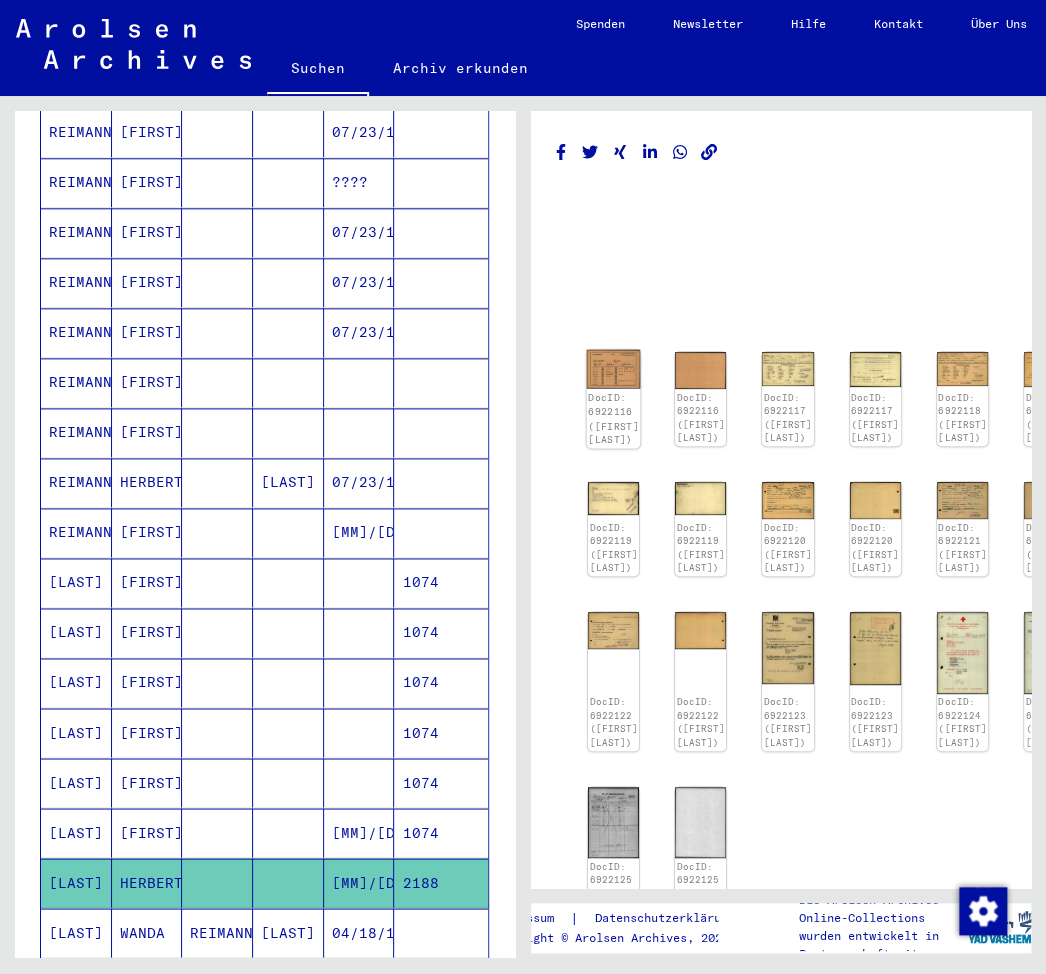 click 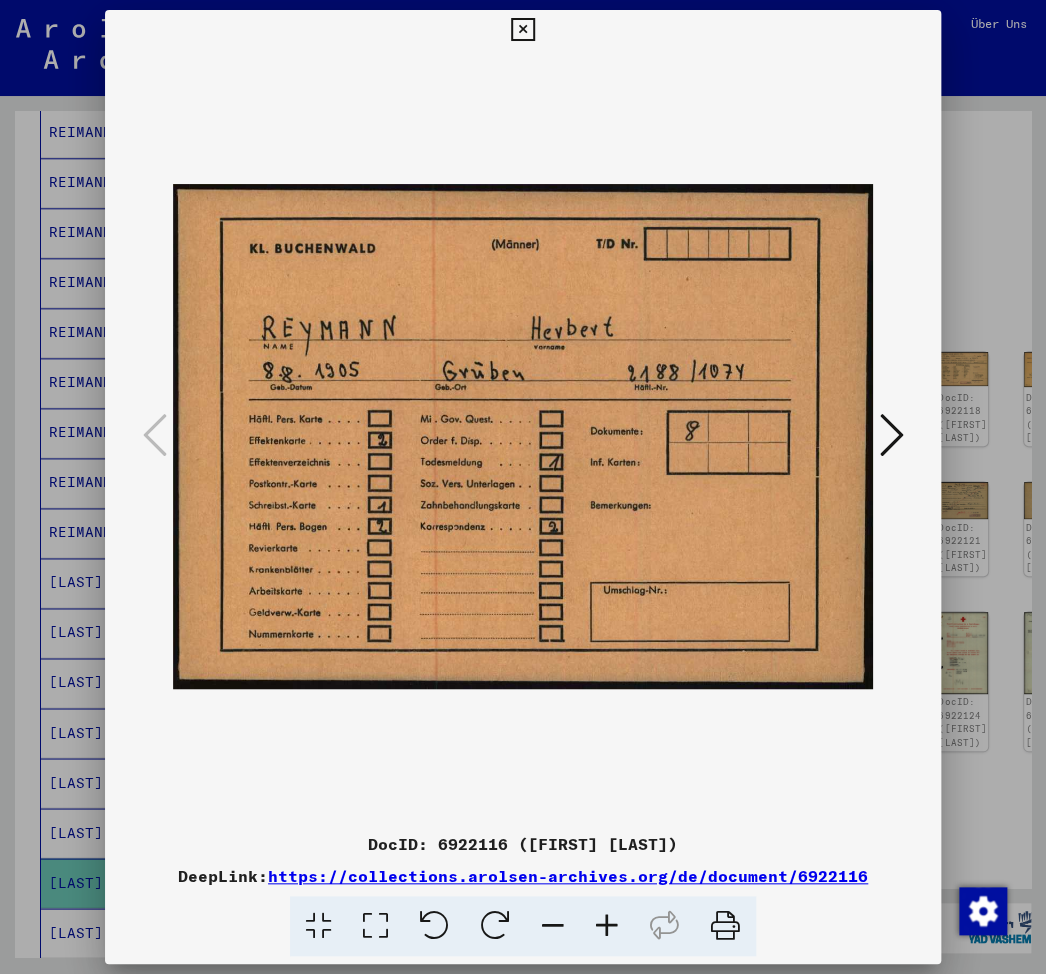 click at bounding box center [522, 30] 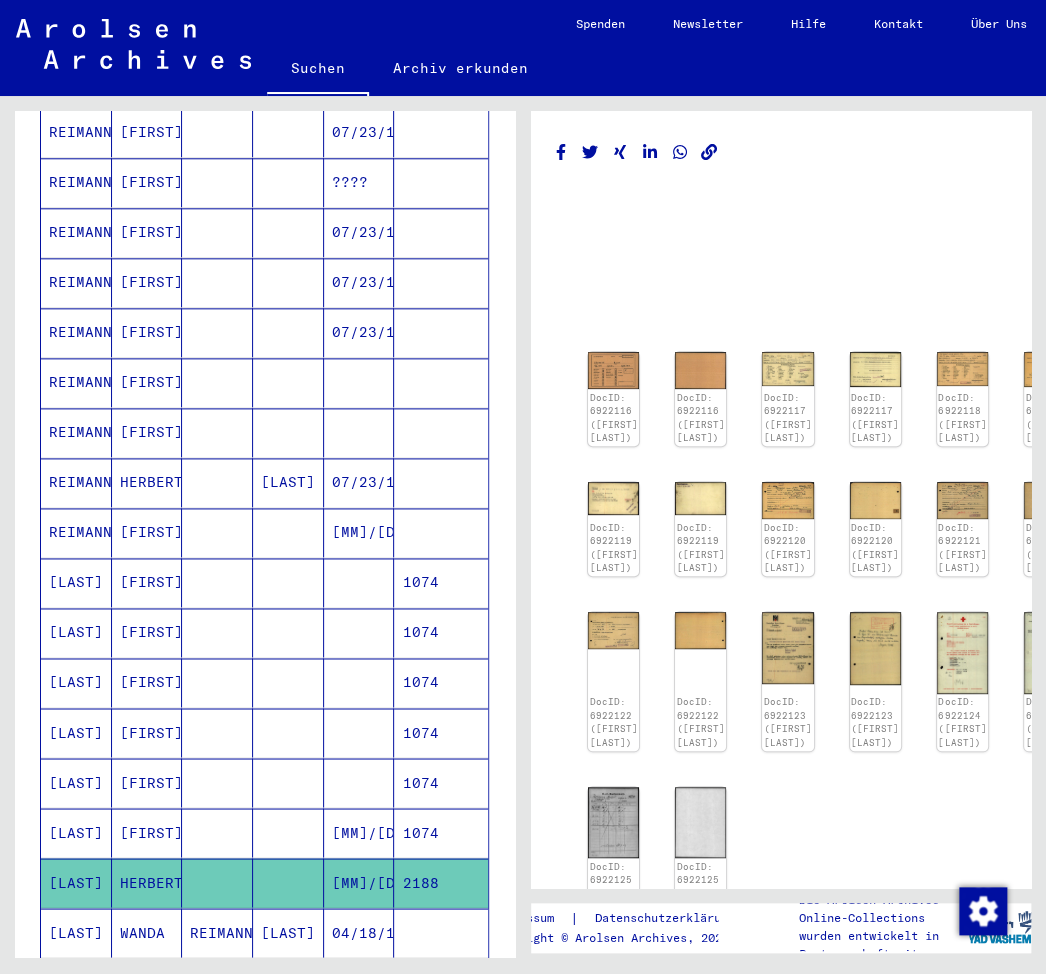 click on "Nachname   Vorname   Geburtsname   Geburt‏   Geburtsdatum   Prisoner #   [LAST]   [FIRST]         [MM]/[DD]/[YYYY]      [LAST]   [FIRST]         [MM]/[DD]/[YYYY]      [LAST]   [FIRST]         [MM]/[DD]/[YYYY]      [LAST]   [FIRST]         [MM]/[DD]/[YYYY]      [LAST]   [FIRST]               [LAST]   [FIRST] [FIRST] [FIRST]         [MM]/[DD]/[YYYY]      [LAST]   [FIRST]         [MM]/[DD]/[YYYY]      [LAST]   [FIRST]         [MM]/[DD]/[YYYY]      [LAST]   [FIRST]         [MM]/[DD]/[YYYY]      [LAST]   [FIRST]         ????      [LAST]   [FIRST]         [MM]/[DD]/[YYYY]      [LAST]   [FIRST]         [MM]/[DD]/[YYYY]      [LAST]   [FIRST]         [MM]/[DD]/[YYYY]      [LAST]   [FIRST]               [LAST]   [FIRST]               [LAST]   [FIRST]      [LAST]   [MM]/[DD]/[YYYY]      [LAST]   [FIRST]            1074   [LAST]   [FIRST]            1074   [LAST]   [FIRST]            1074   [LAST]   [FIRST]            1074   [LAST]   [FIRST]            1074   [LAST]   [FIRST]            1074   [LAST]   [FIRST]         [MM]/[DD]/[YYYY]   1074   [LAST]   [FIRST]" at bounding box center [264, 305] 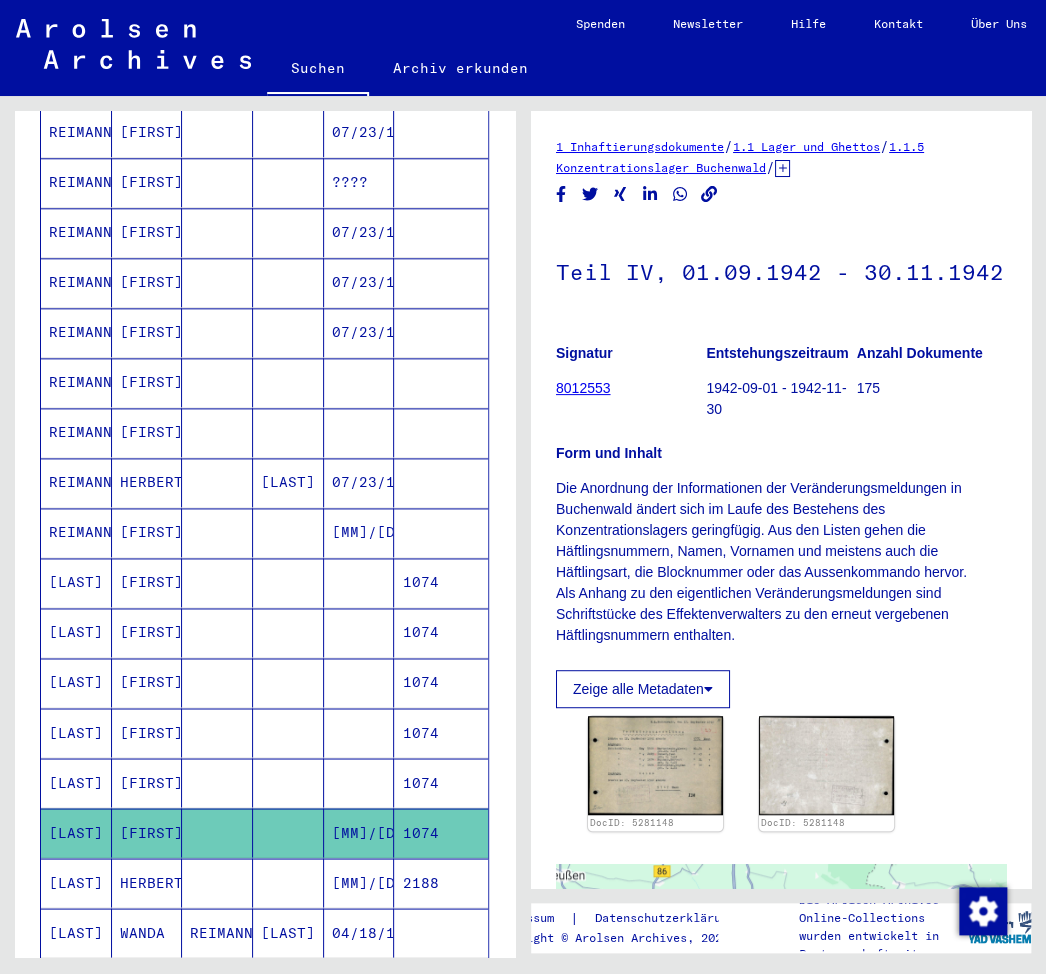 scroll, scrollTop: 0, scrollLeft: 0, axis: both 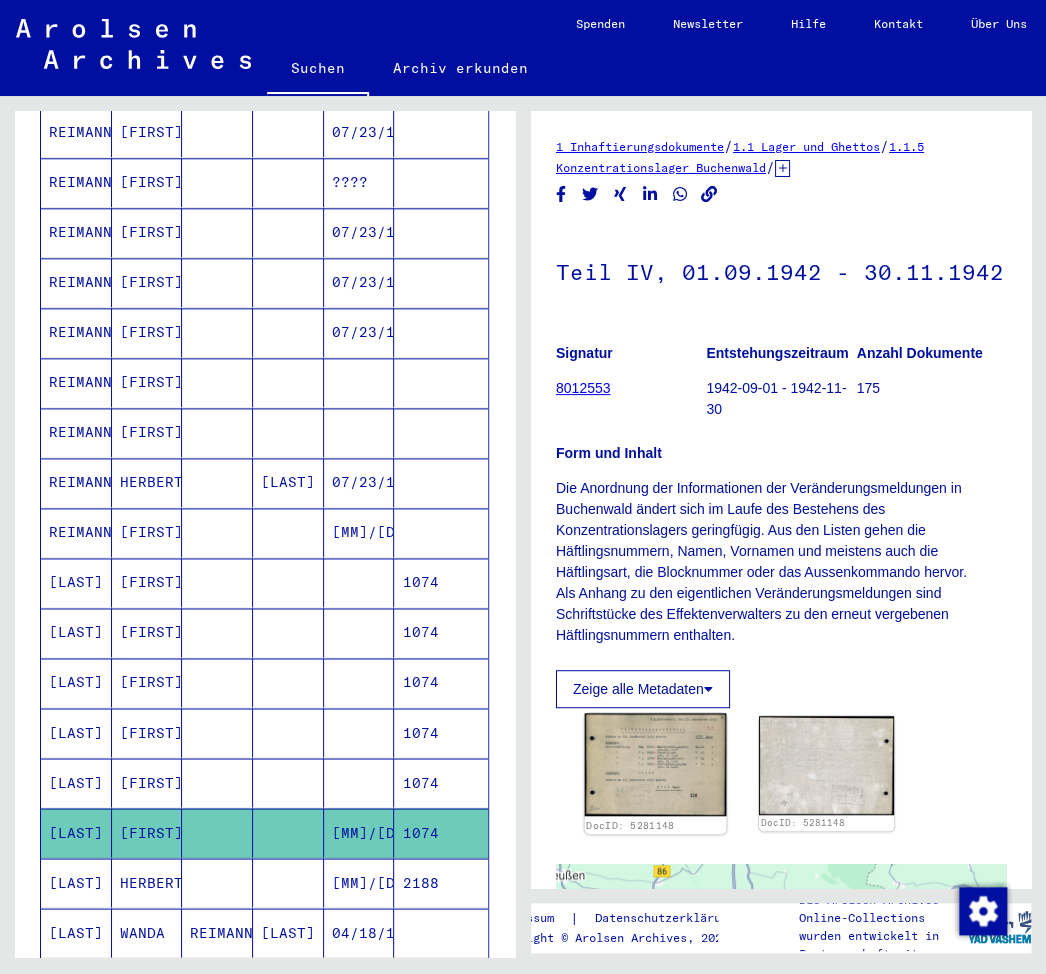 click 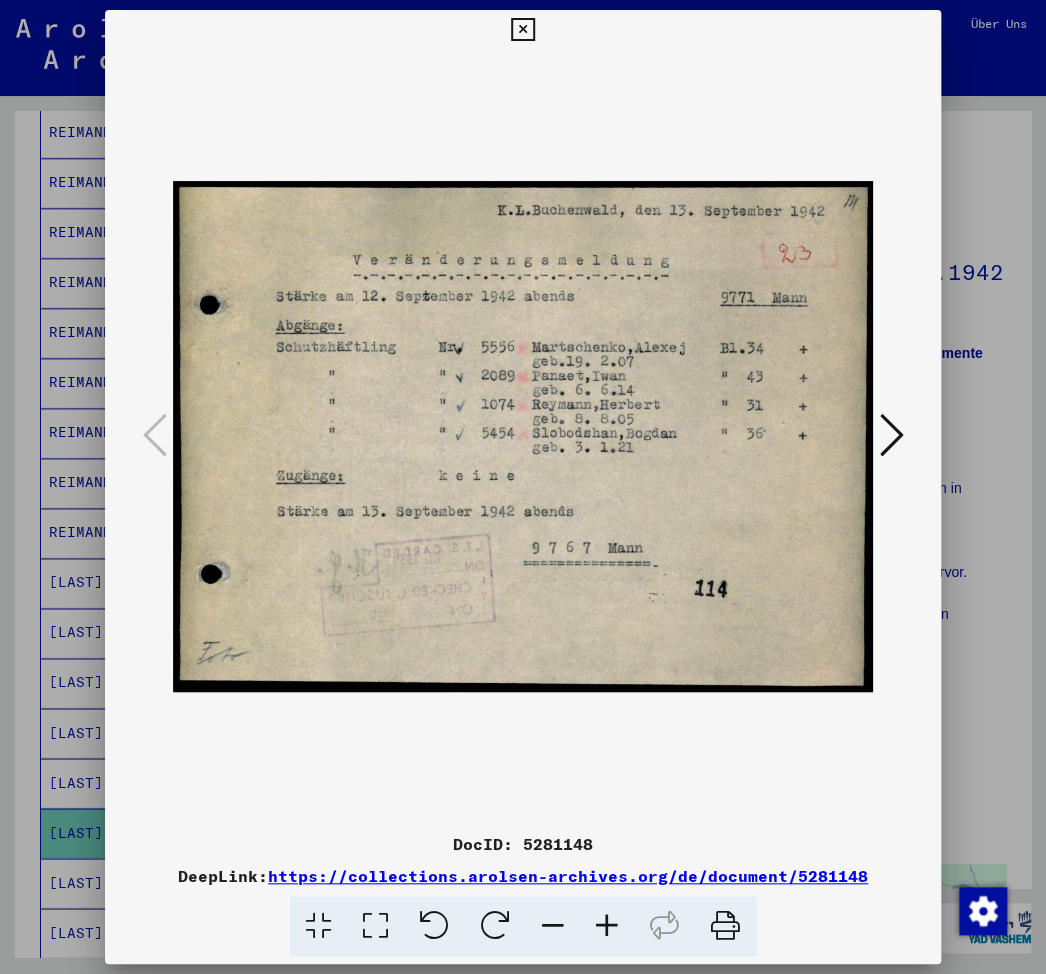 click at bounding box center [522, 30] 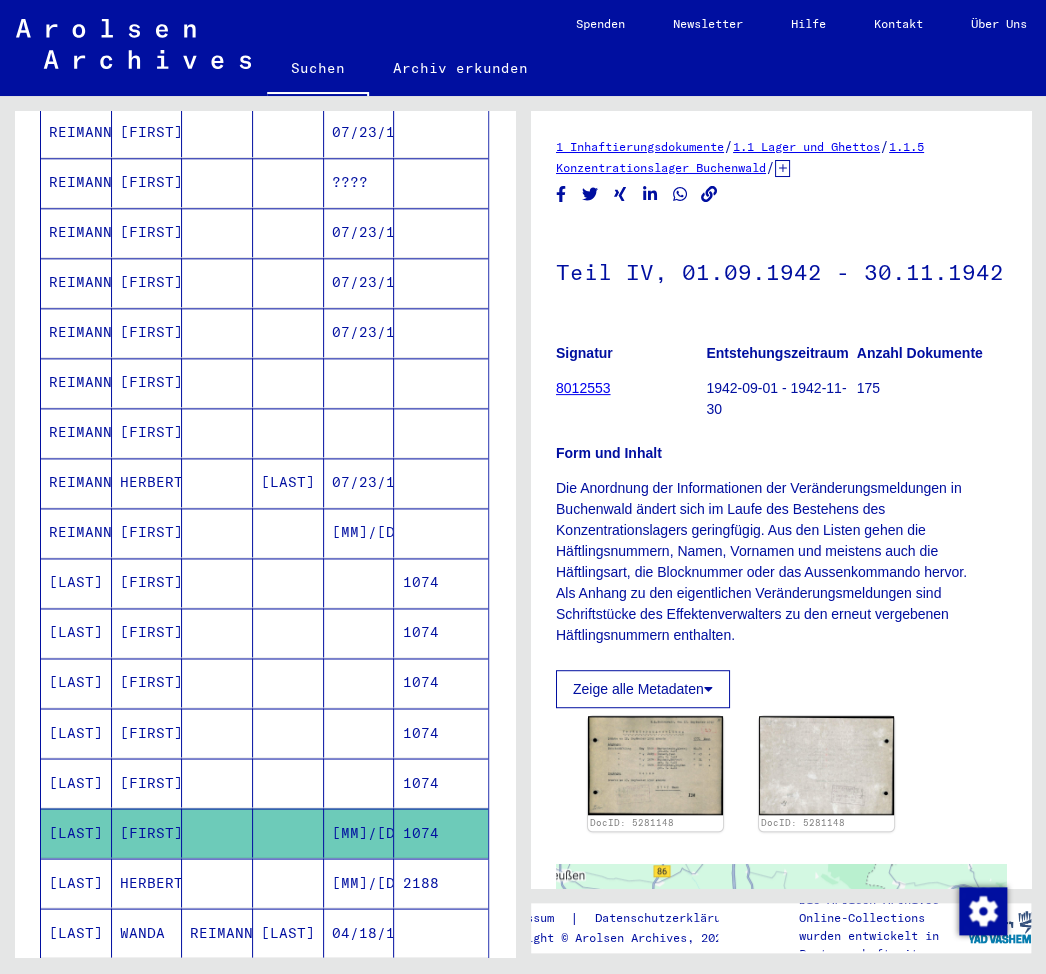 drag, startPoint x: 892, startPoint y: 403, endPoint x: 848, endPoint y: 181, distance: 226.31836 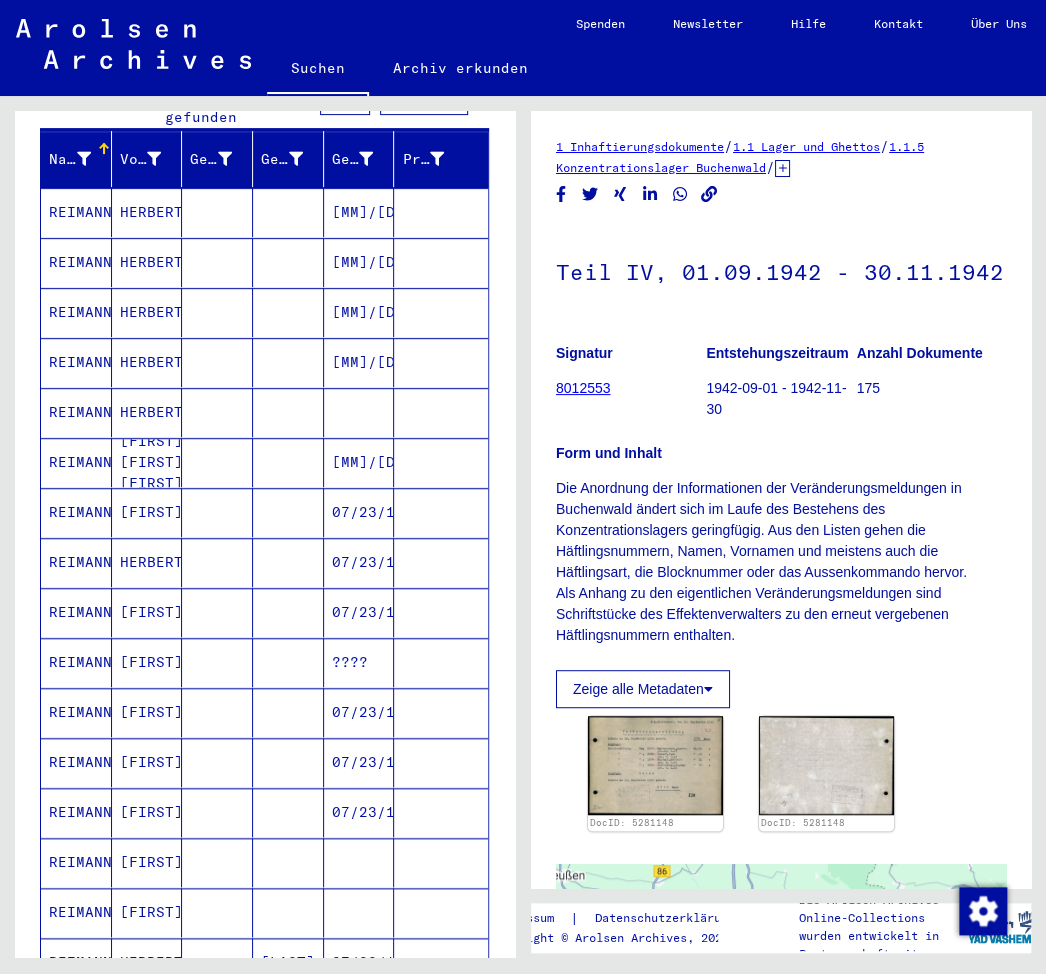 scroll, scrollTop: 0, scrollLeft: 0, axis: both 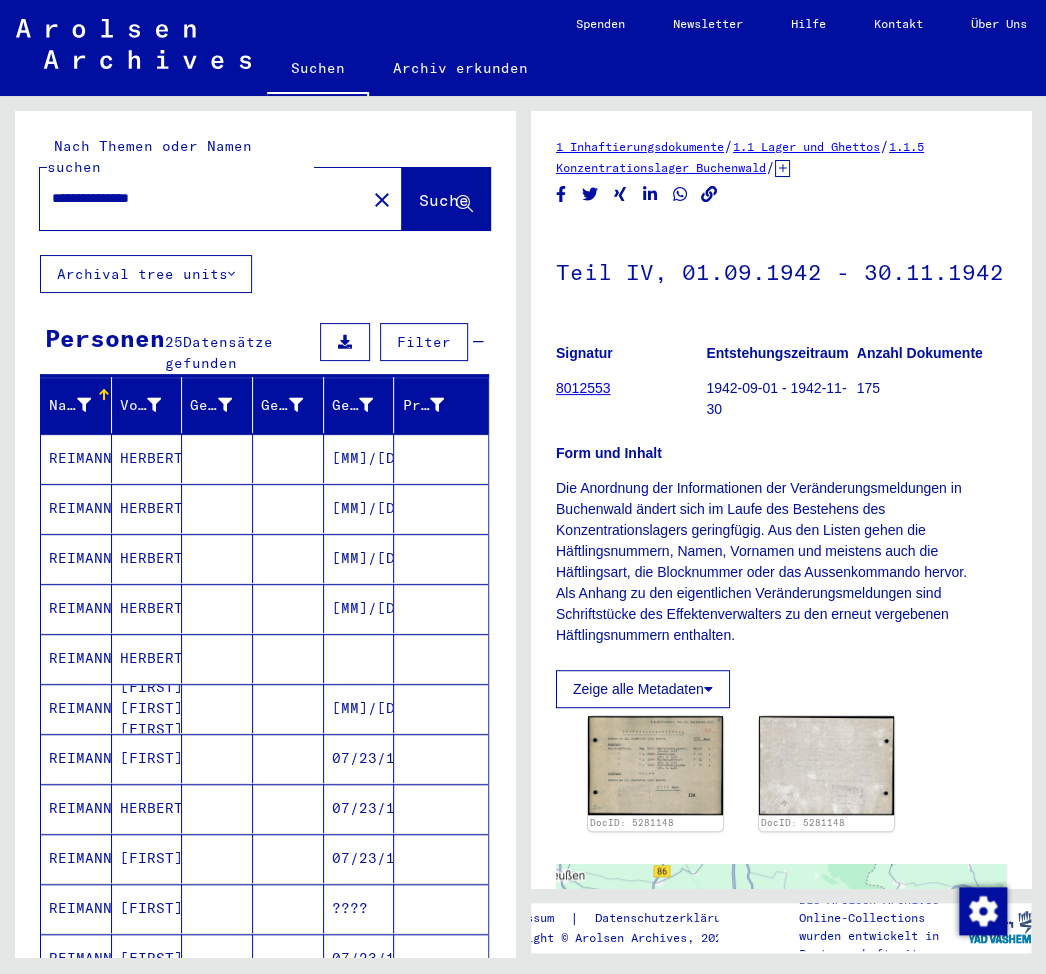 drag, startPoint x: 164, startPoint y: 185, endPoint x: -25, endPoint y: 185, distance: 189 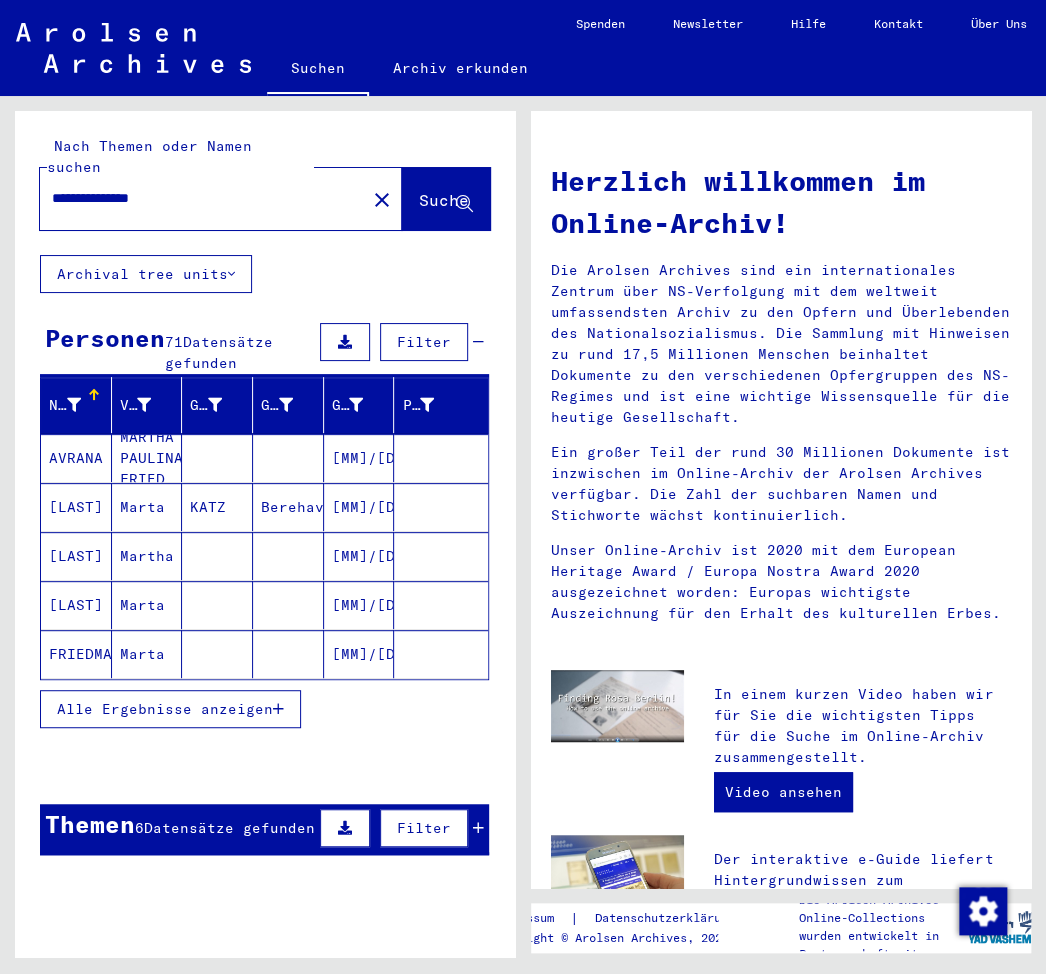 click on "Alle Ergebnisse anzeigen" at bounding box center [170, 709] 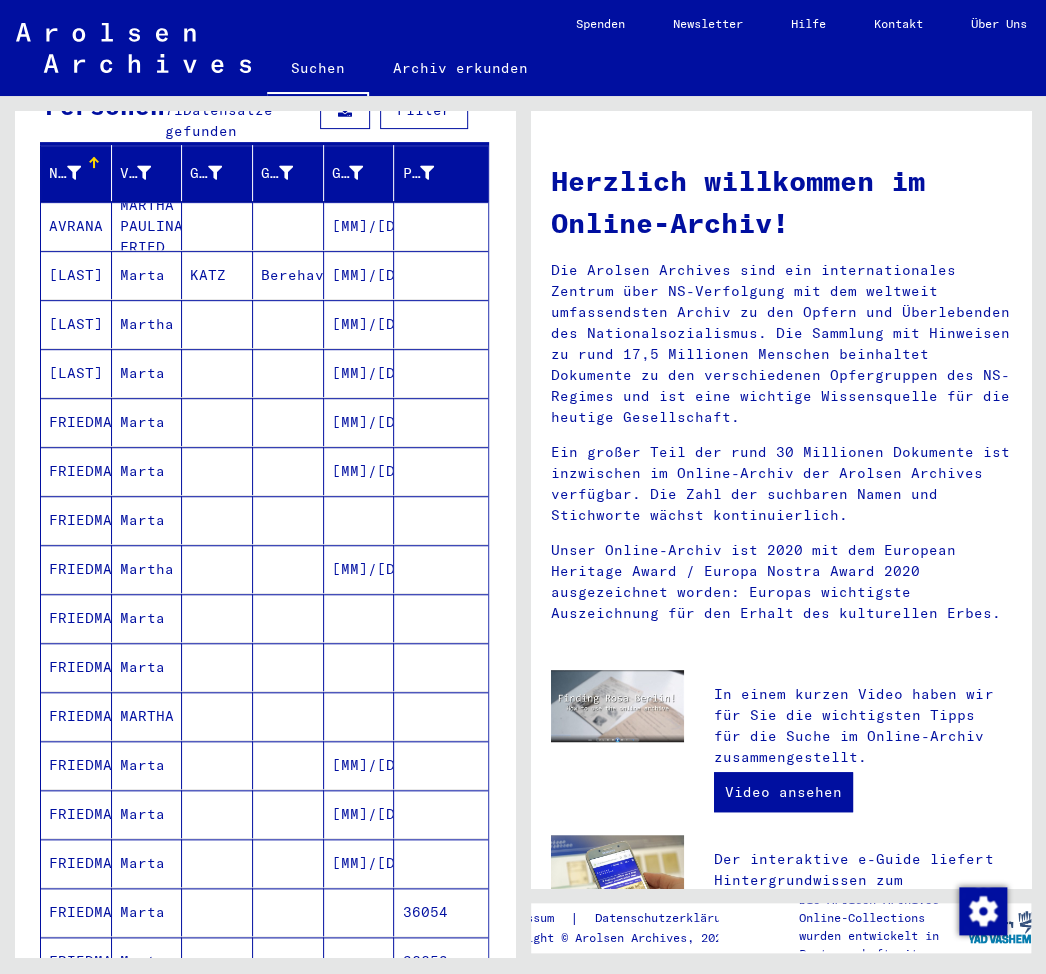 scroll, scrollTop: 240, scrollLeft: 0, axis: vertical 